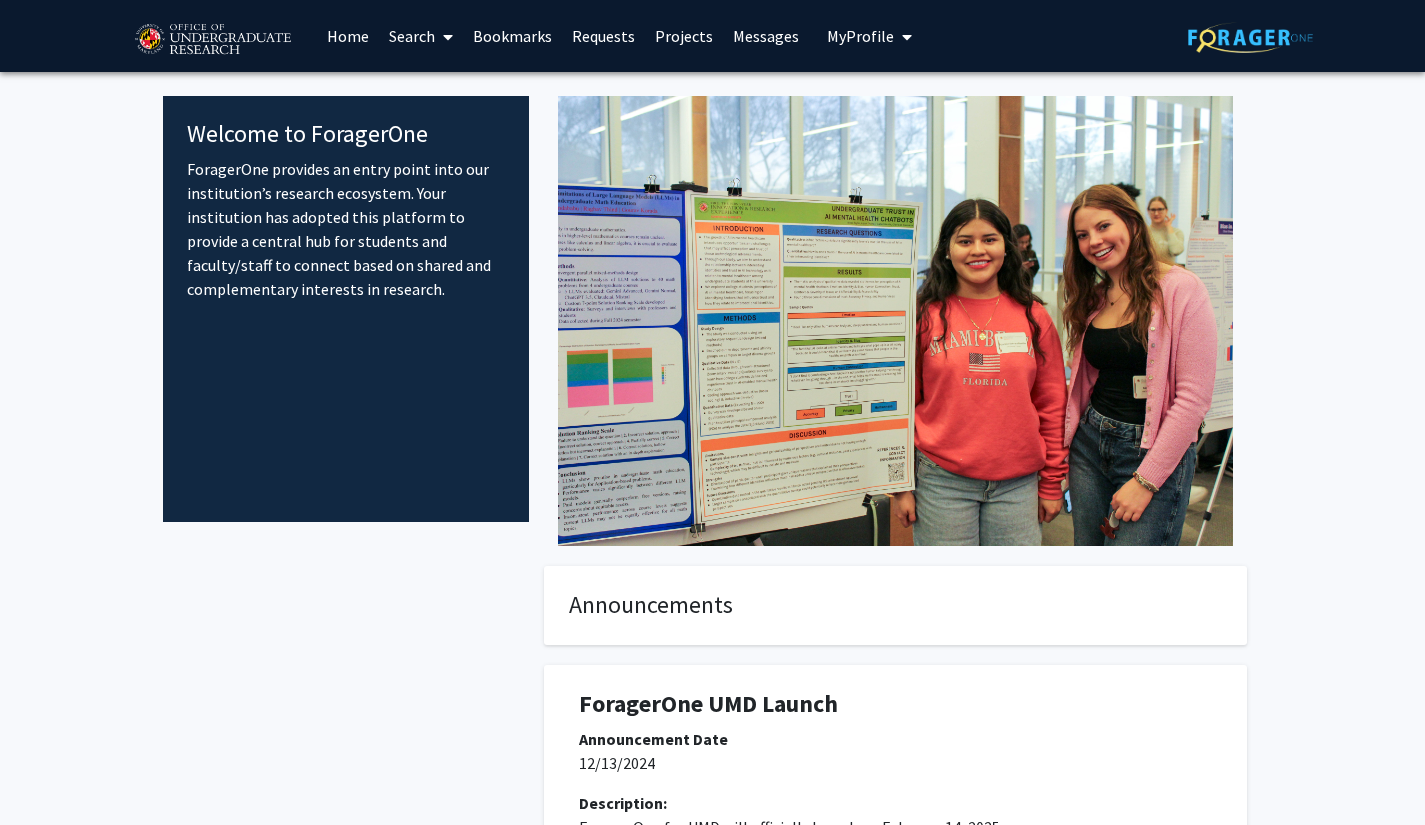 scroll, scrollTop: 19, scrollLeft: 0, axis: vertical 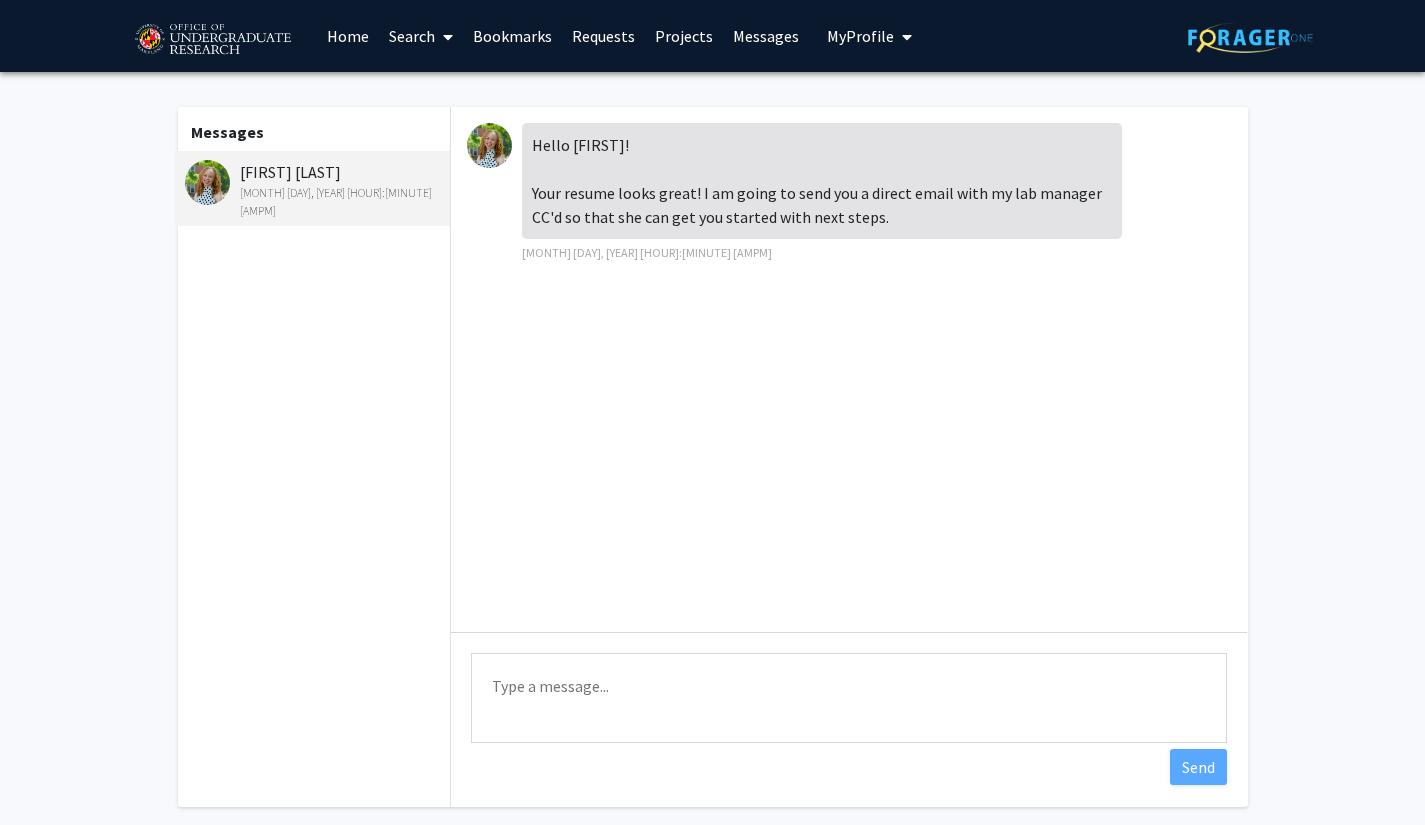 click on "My   Profile" at bounding box center [860, 36] 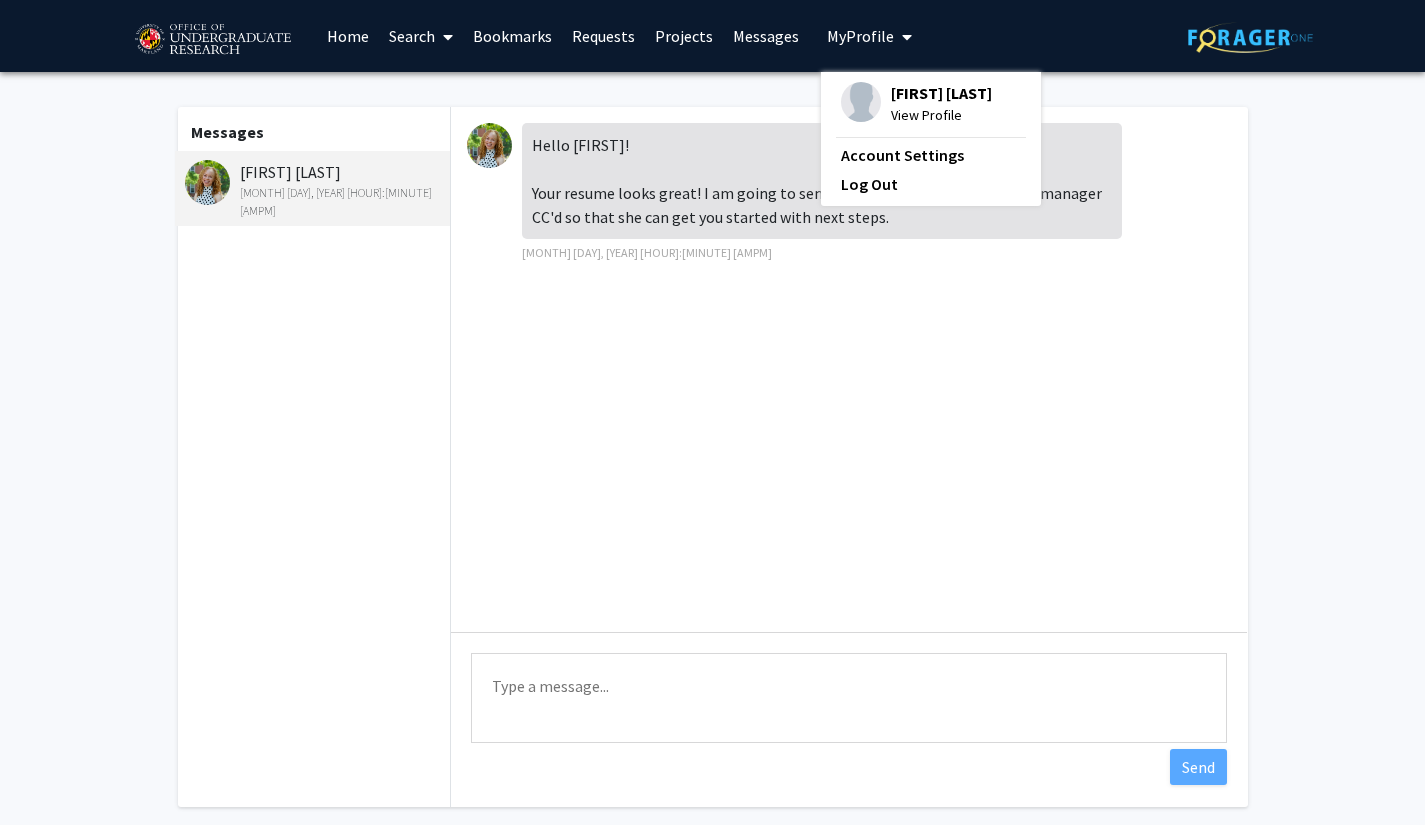 click on "[FIRST]  [LAST] View Profile" at bounding box center [916, 104] 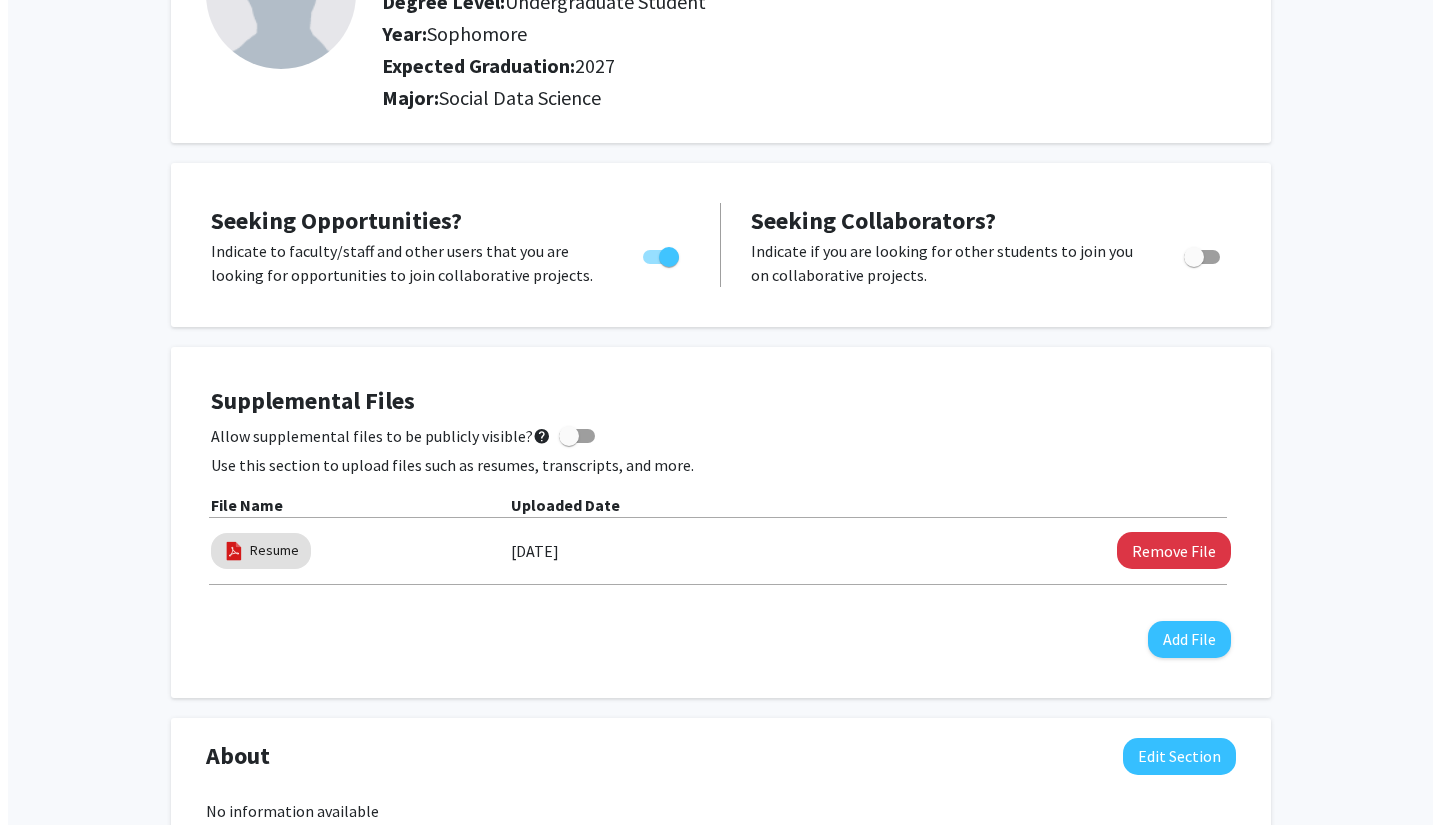 scroll, scrollTop: 224, scrollLeft: 0, axis: vertical 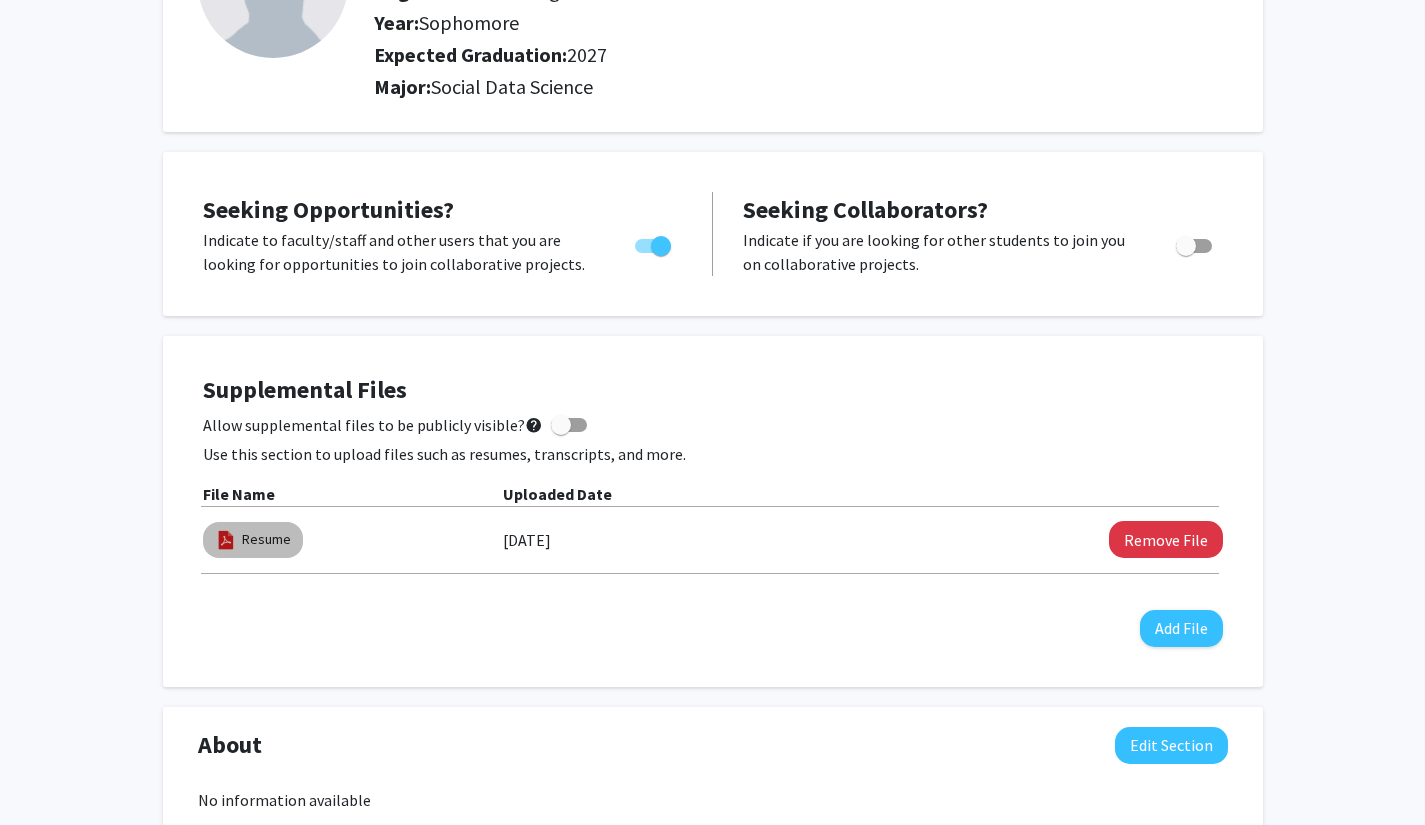 click on "Resume" at bounding box center [266, 539] 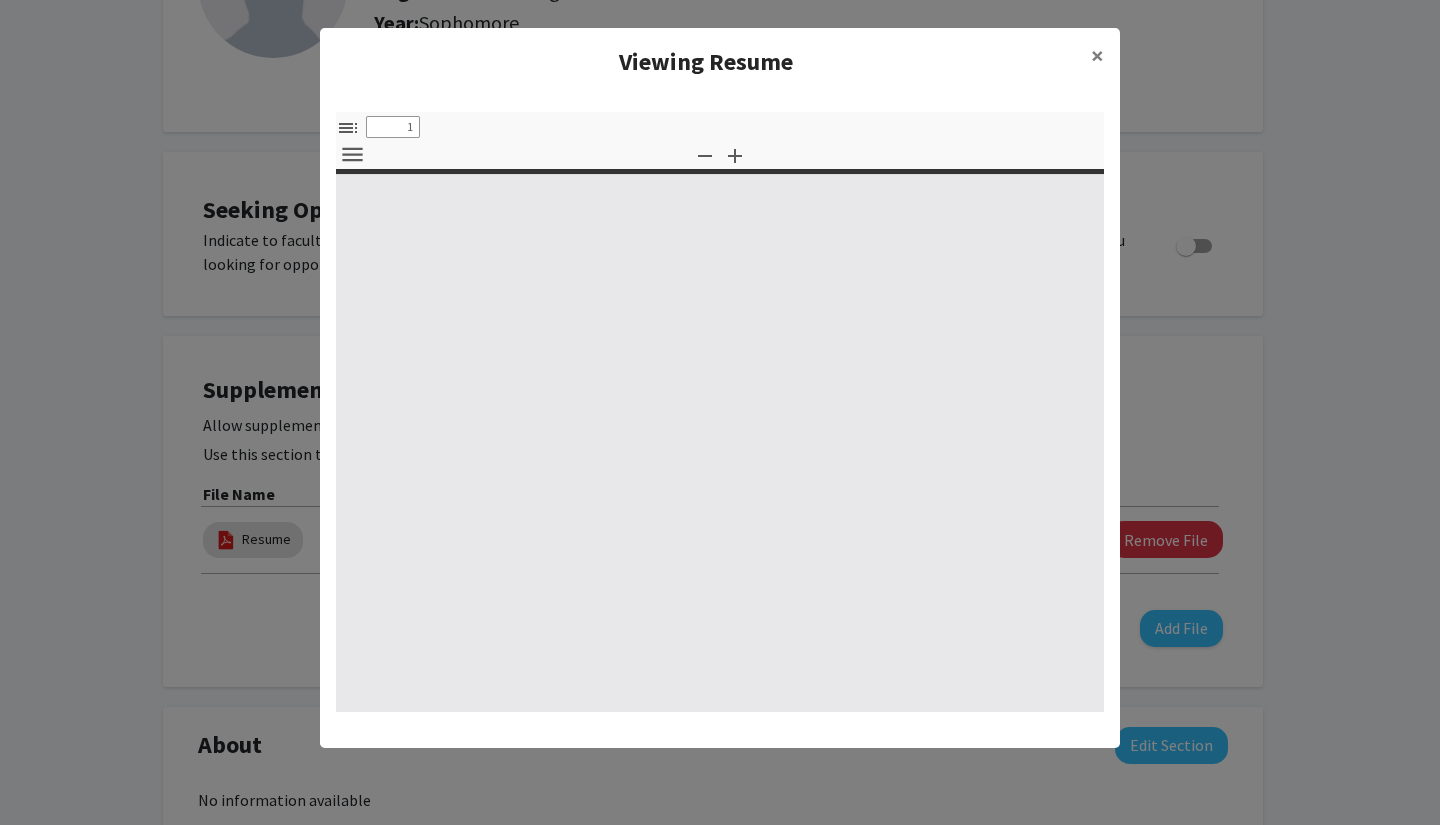 type on "0" 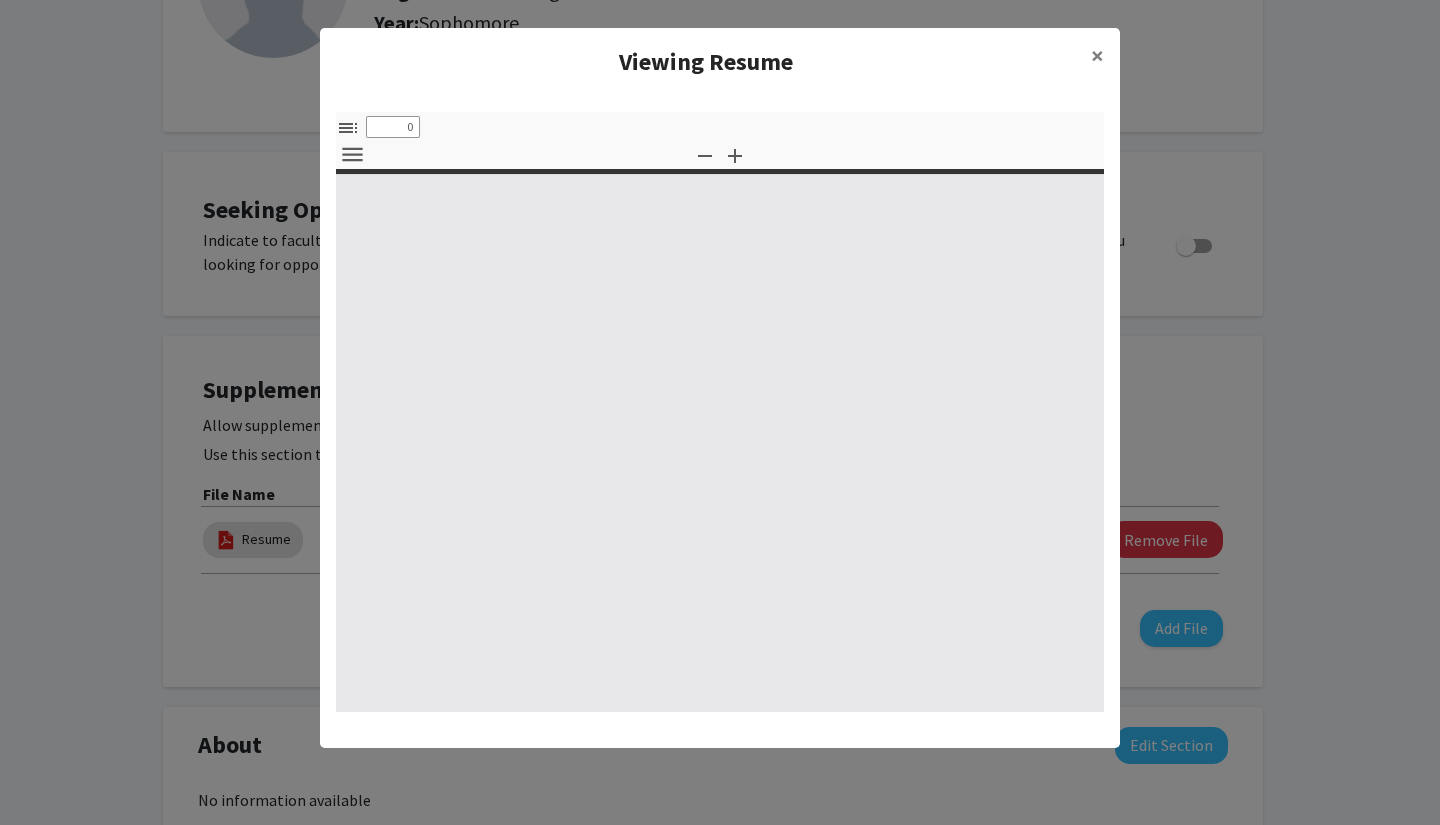 select on "custom" 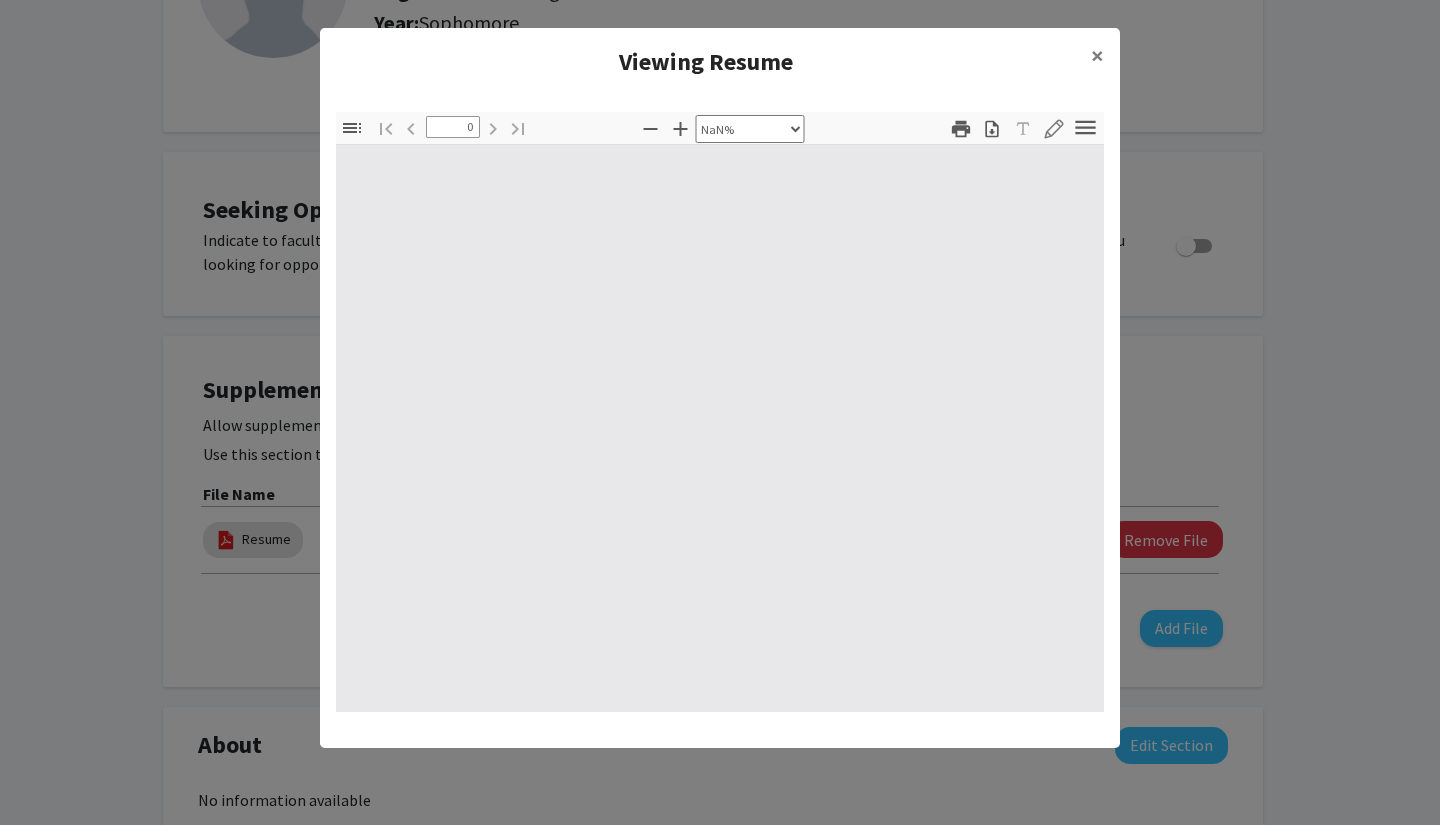 type on "1" 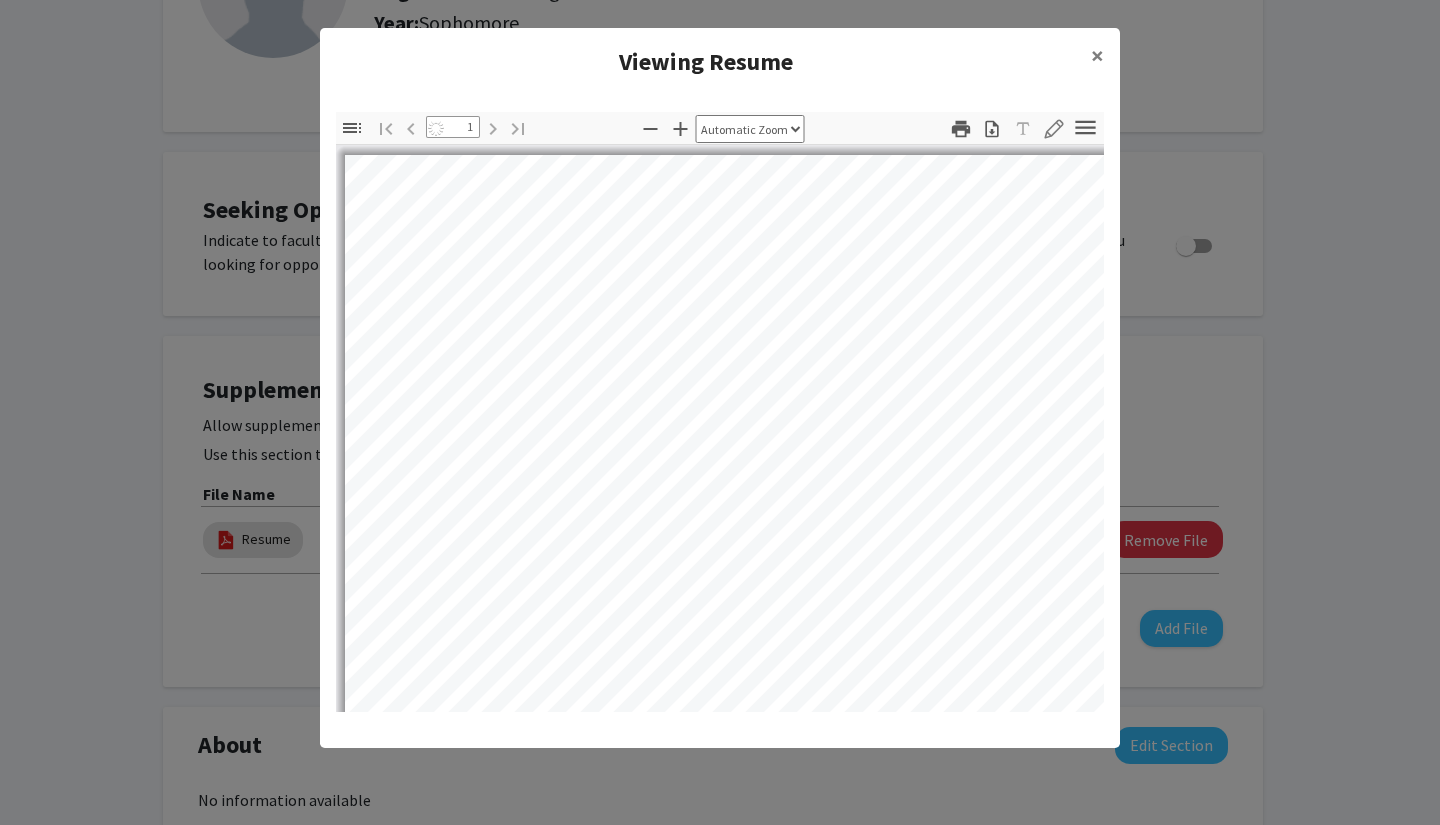 select on "auto" 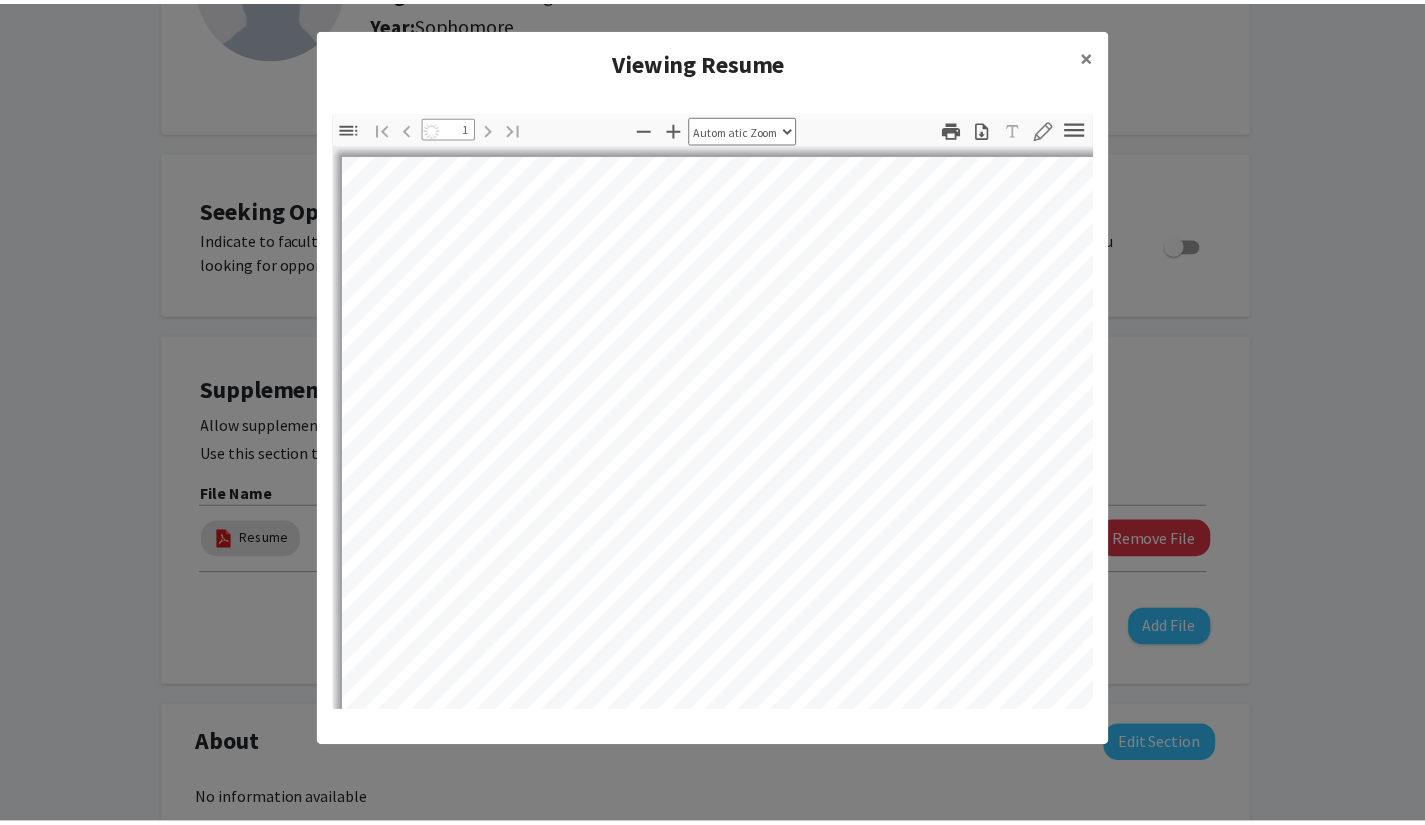 scroll, scrollTop: 0, scrollLeft: 0, axis: both 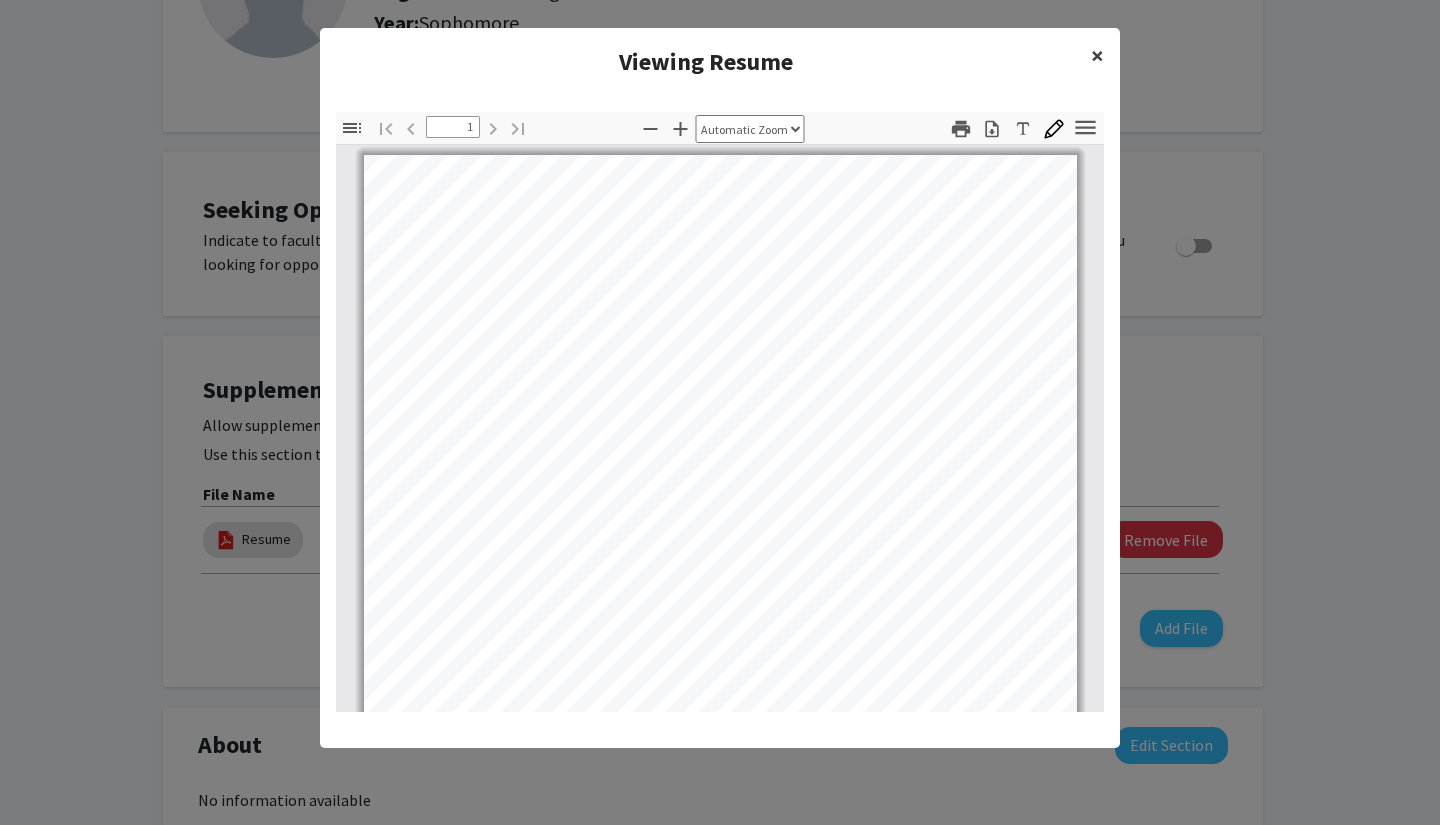 click on "×" 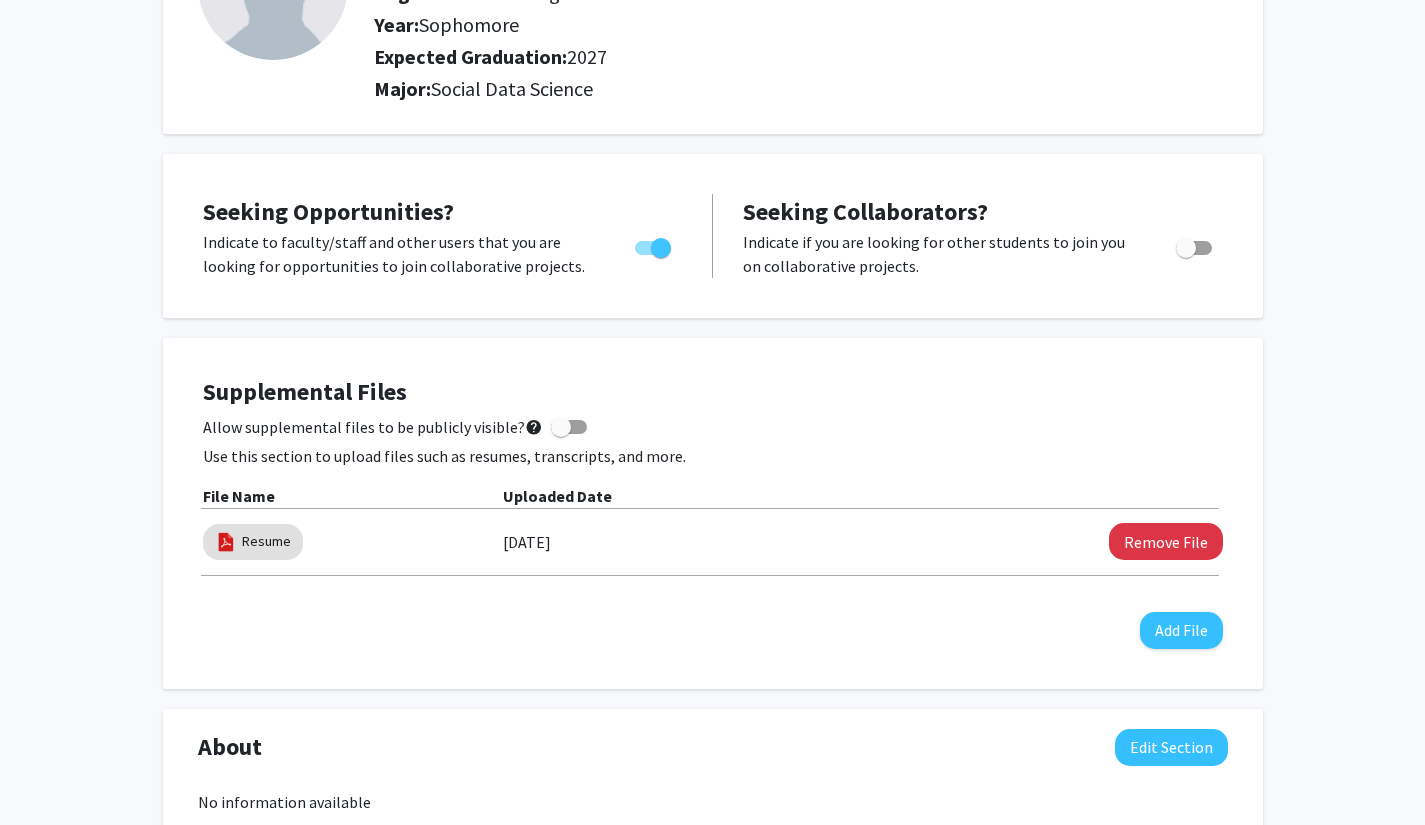 scroll, scrollTop: 0, scrollLeft: 0, axis: both 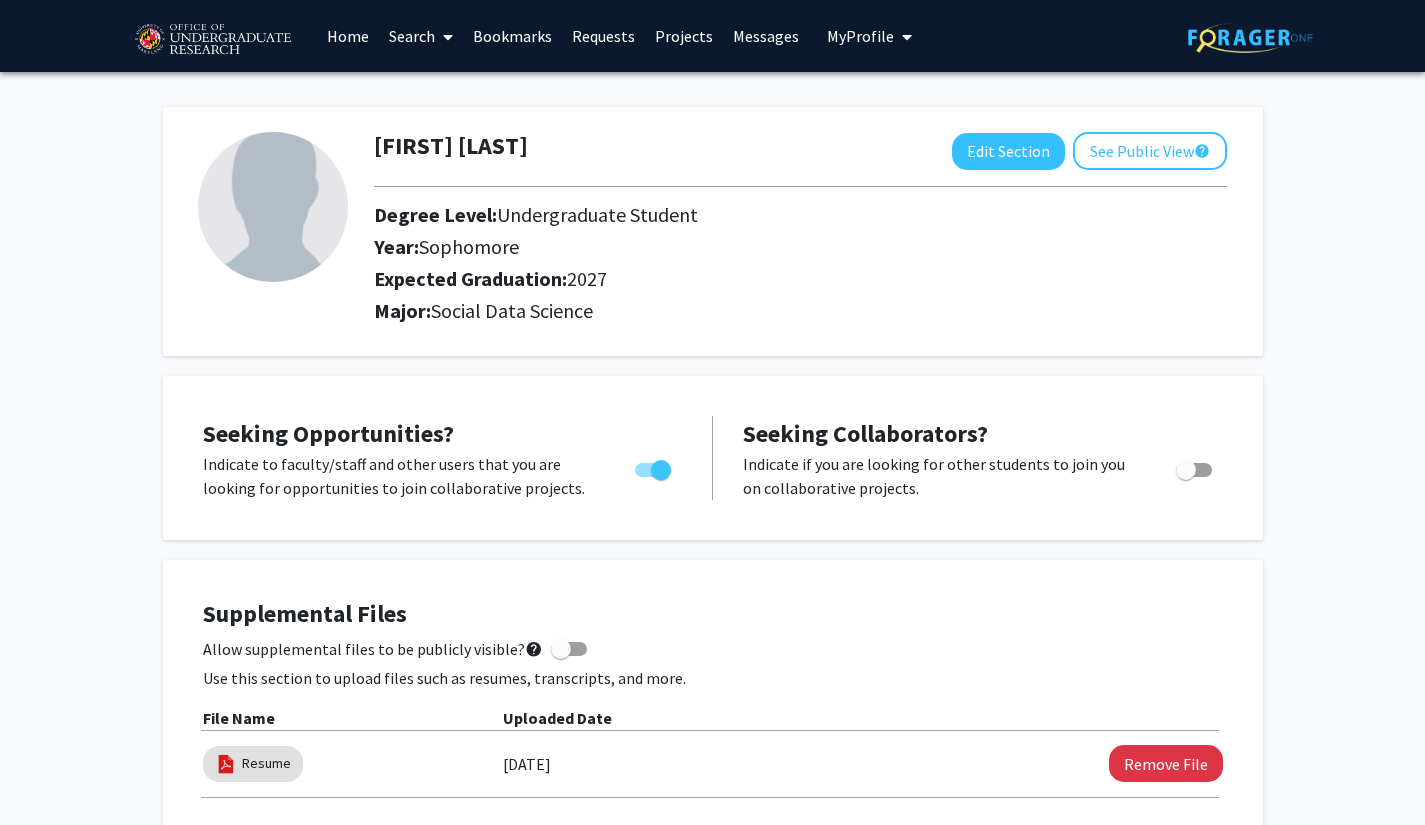 click on "Bookmarks" at bounding box center (512, 36) 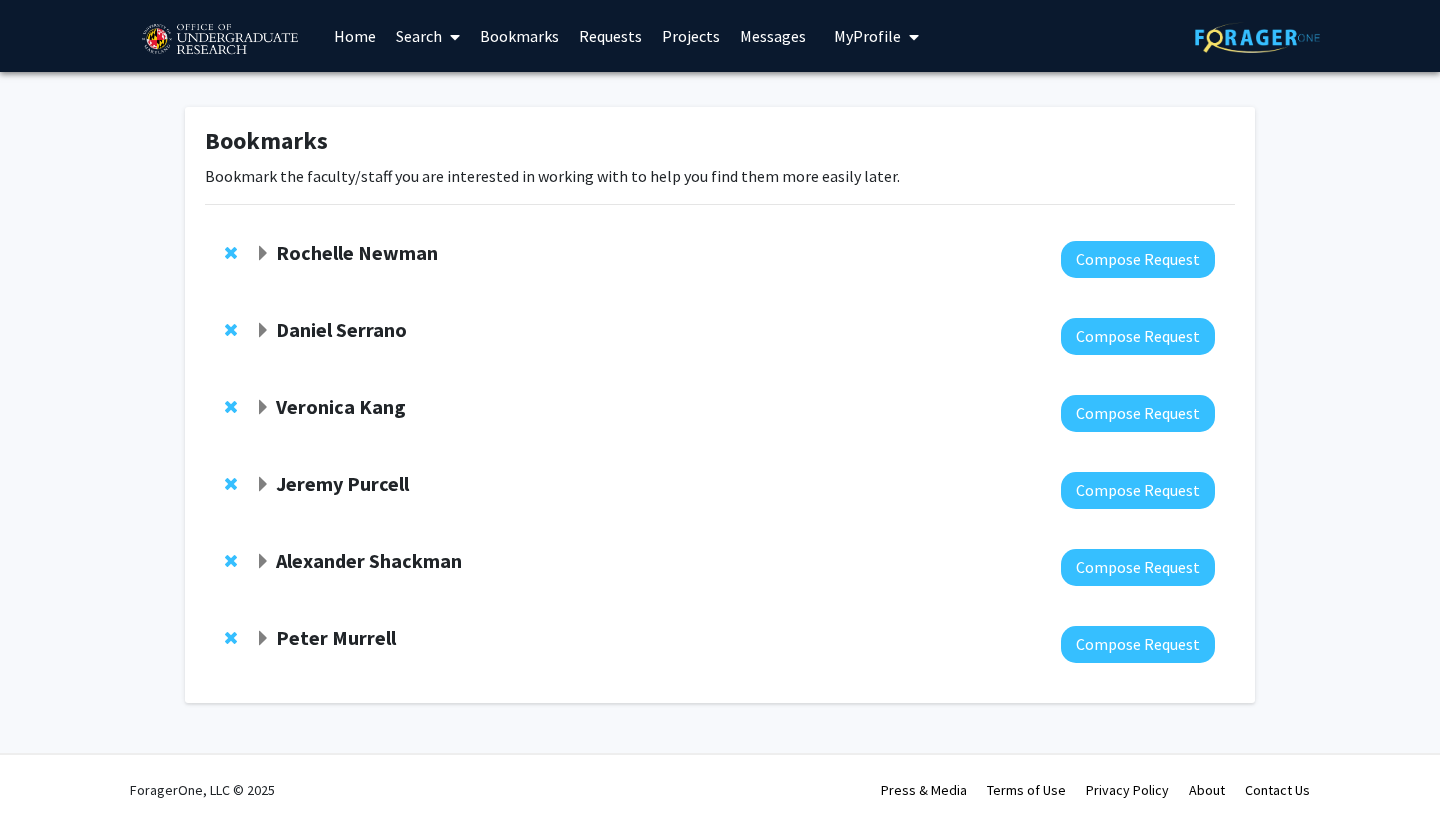 click on "Bookmarks" at bounding box center [519, 36] 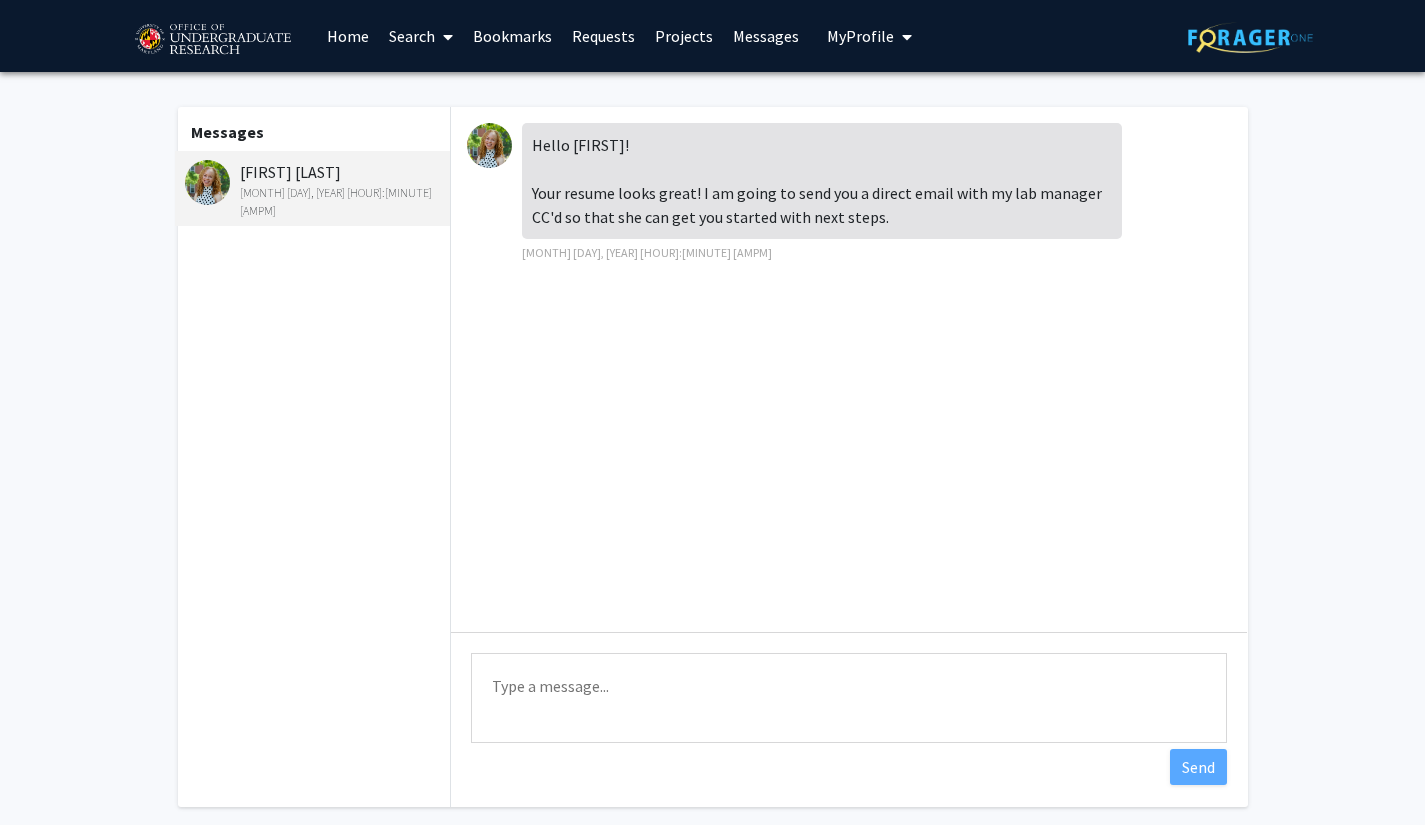 click at bounding box center (489, 145) 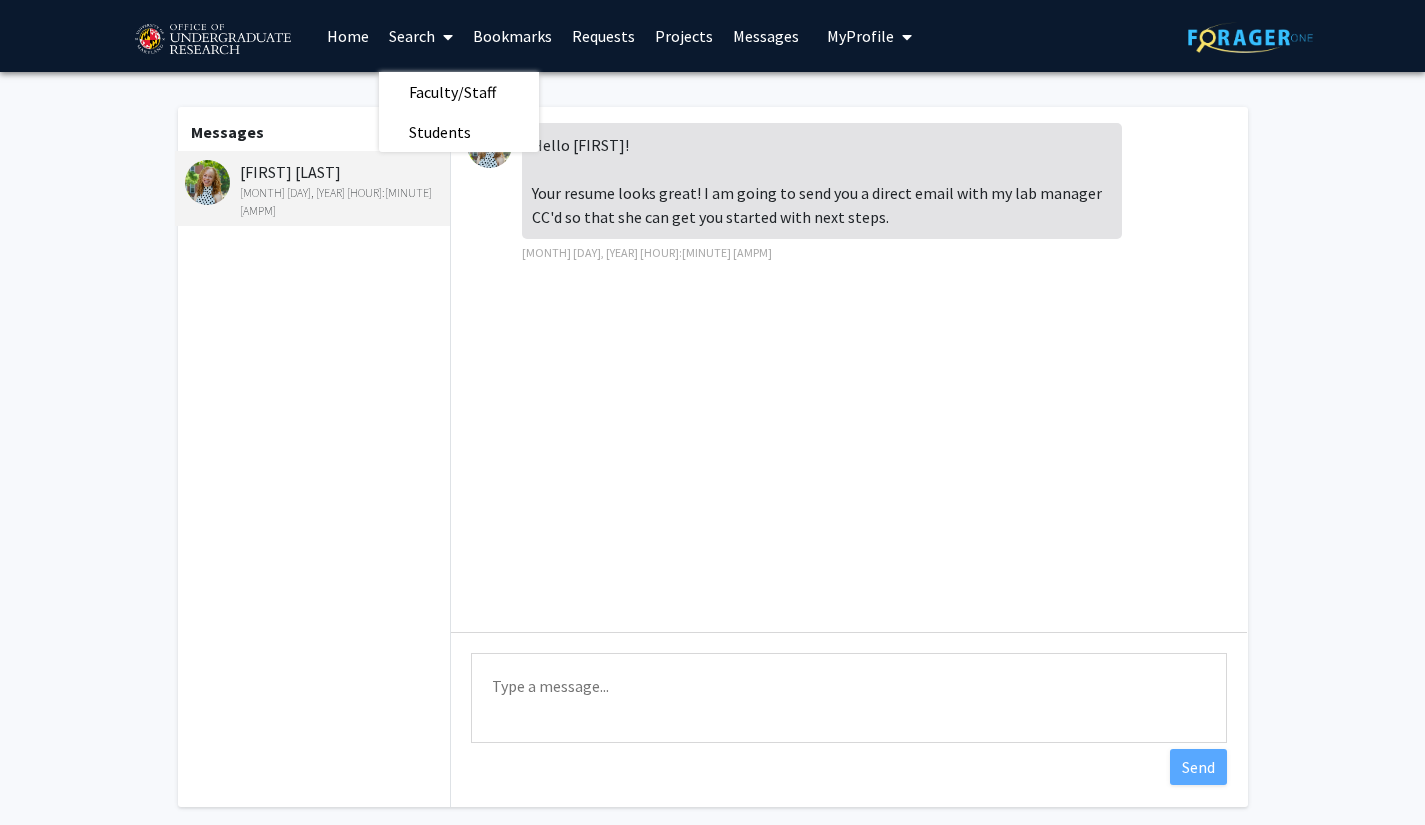 click on "Faculty/Staff" at bounding box center [452, 92] 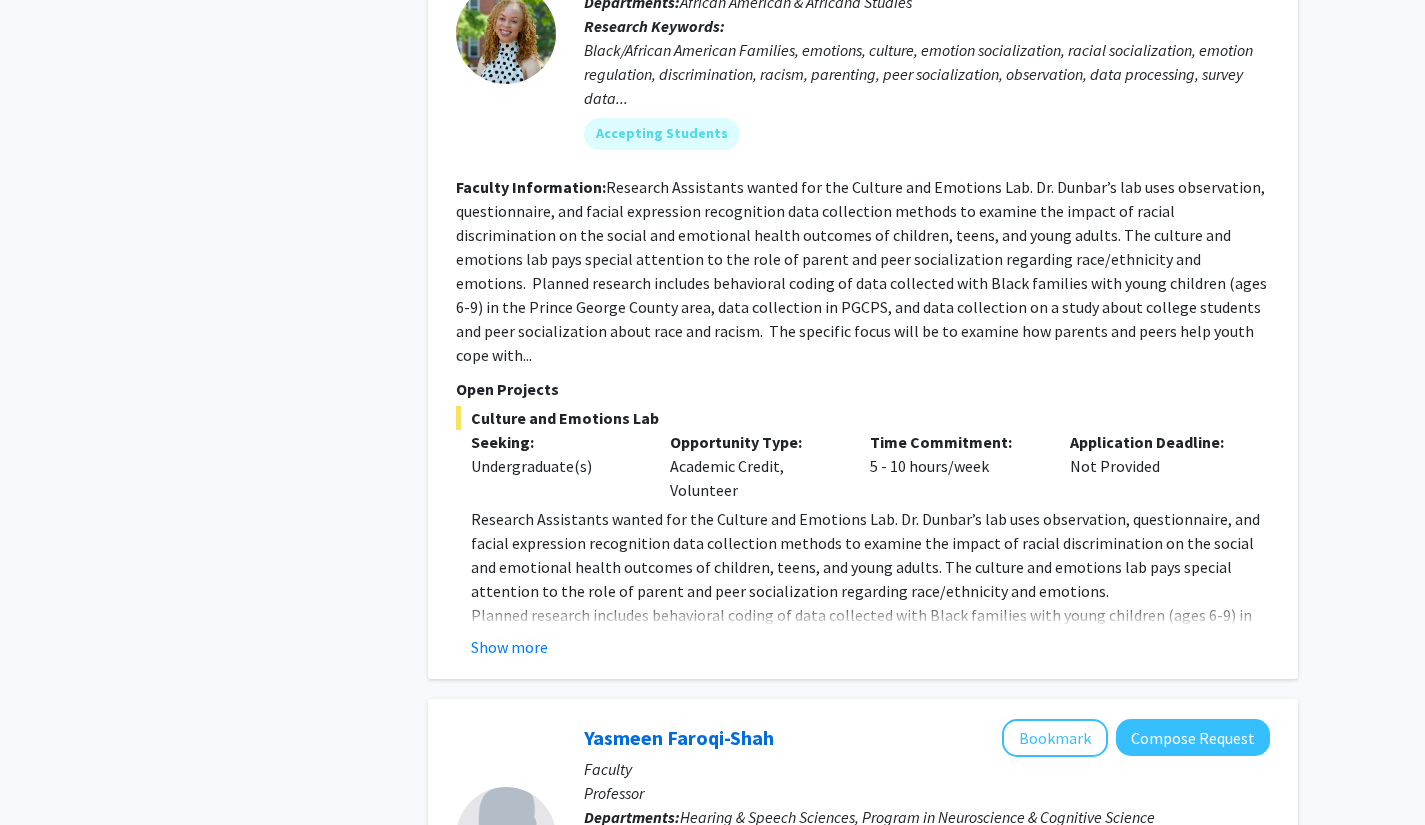 scroll, scrollTop: 2012, scrollLeft: 0, axis: vertical 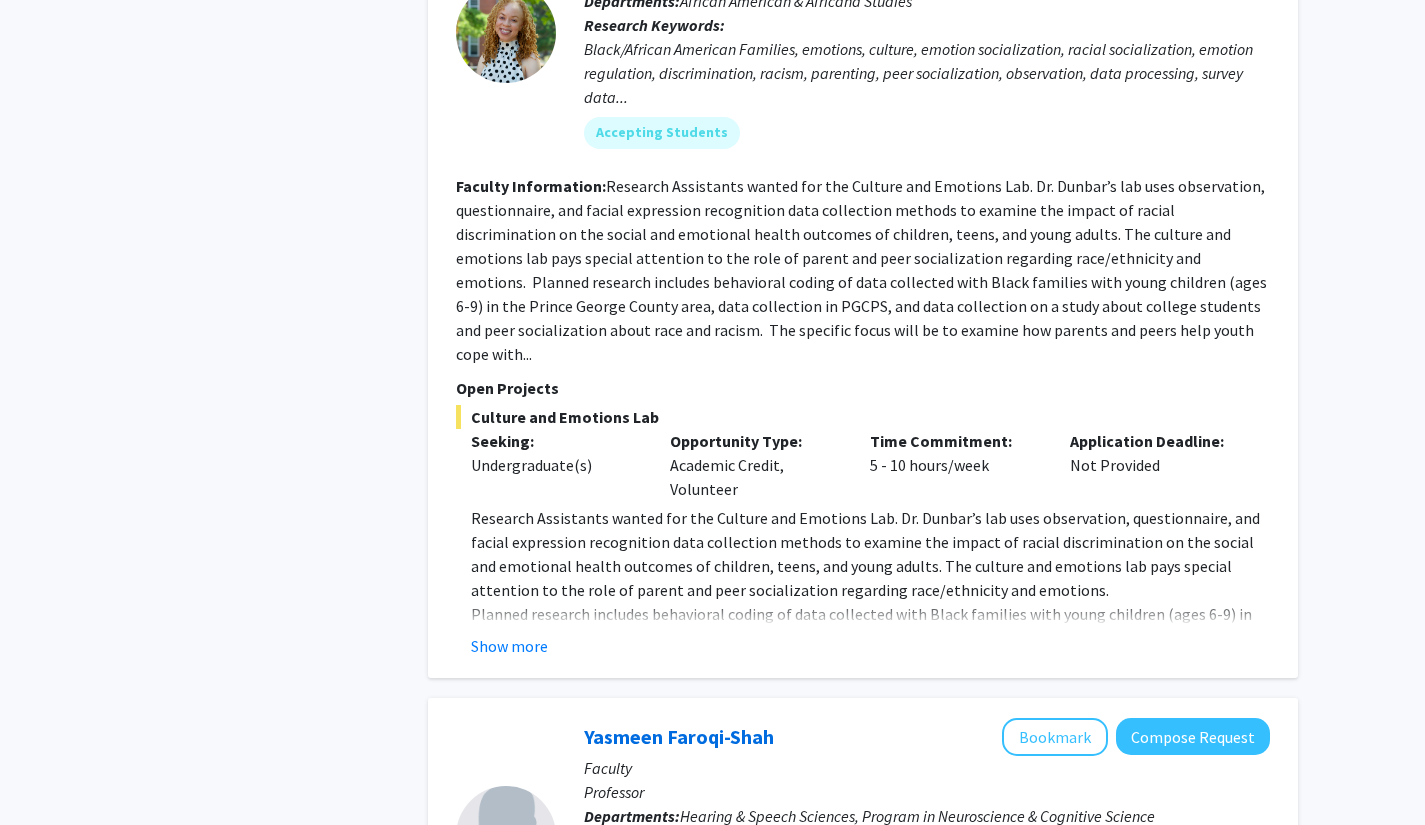click on "Show more" 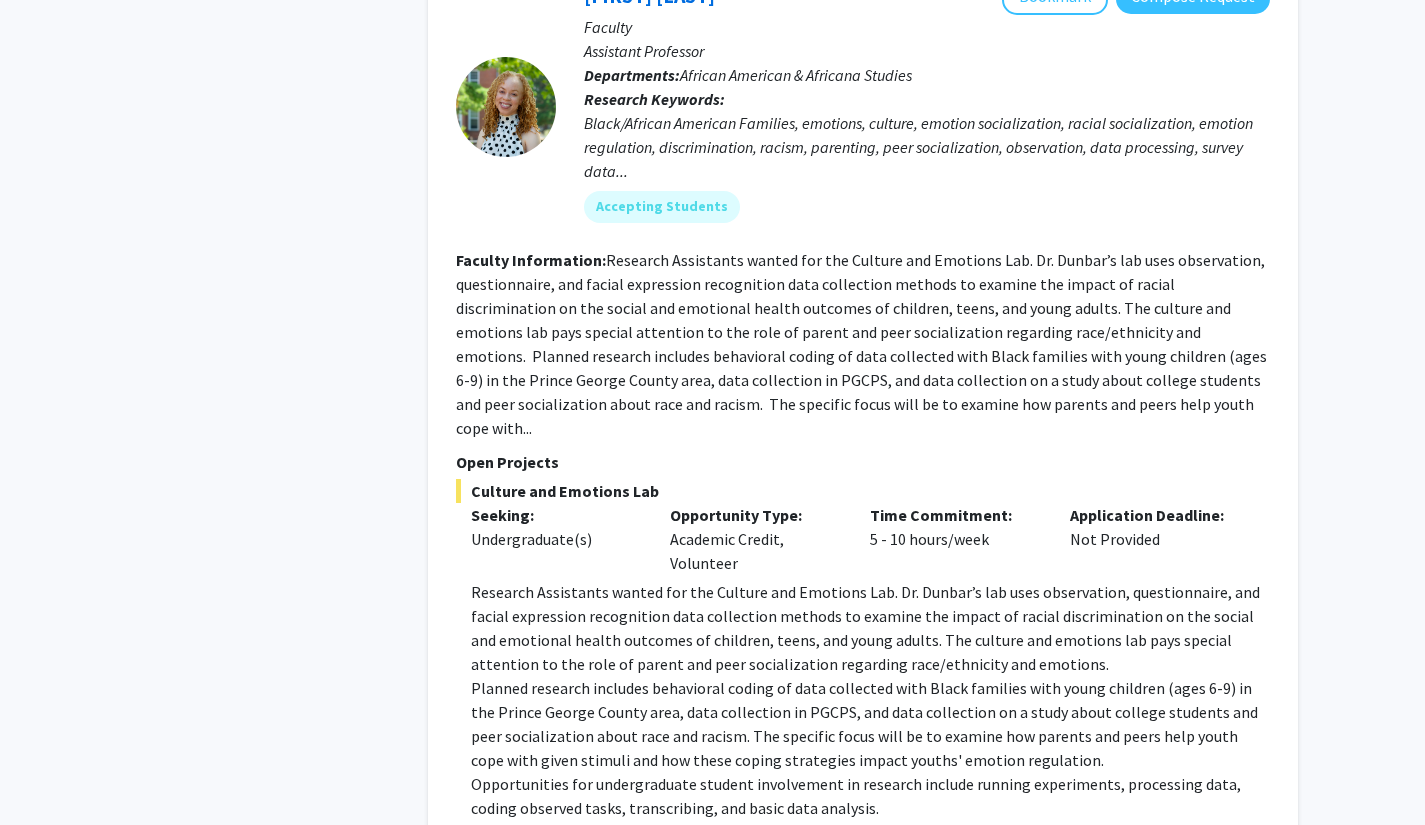 scroll, scrollTop: 1937, scrollLeft: 0, axis: vertical 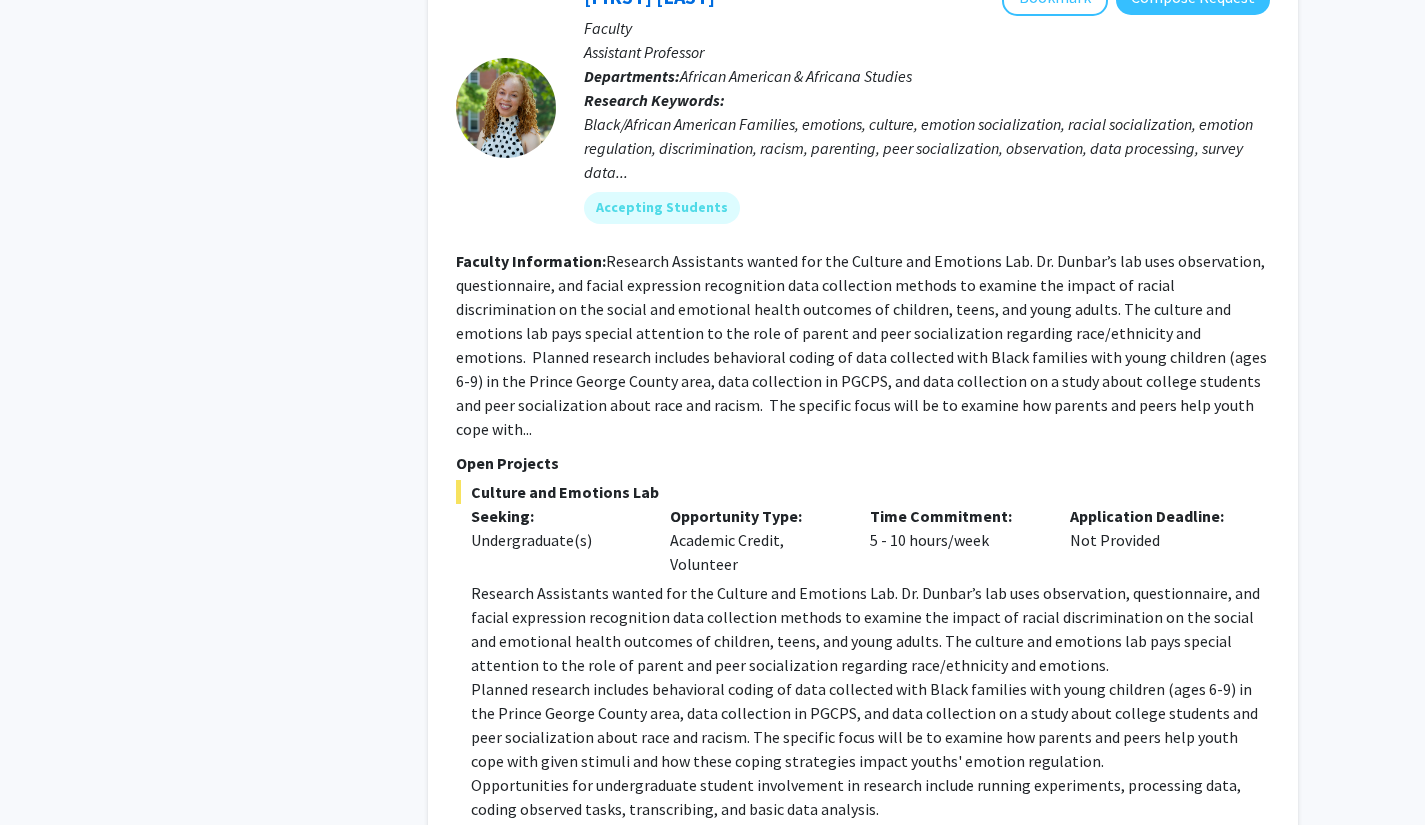 click on "Research Assistants wanted for the Culture and Emotions Lab. Dr. Dunbar’s lab uses observation, questionnaire, and facial expression recognition data collection methods to examine the impact of racial discrimination on the social and emotional health outcomes of children, teens, and young adults. The culture and emotions lab pays special attention to the role of parent and peer socialization regarding race/ethnicity and emotions." 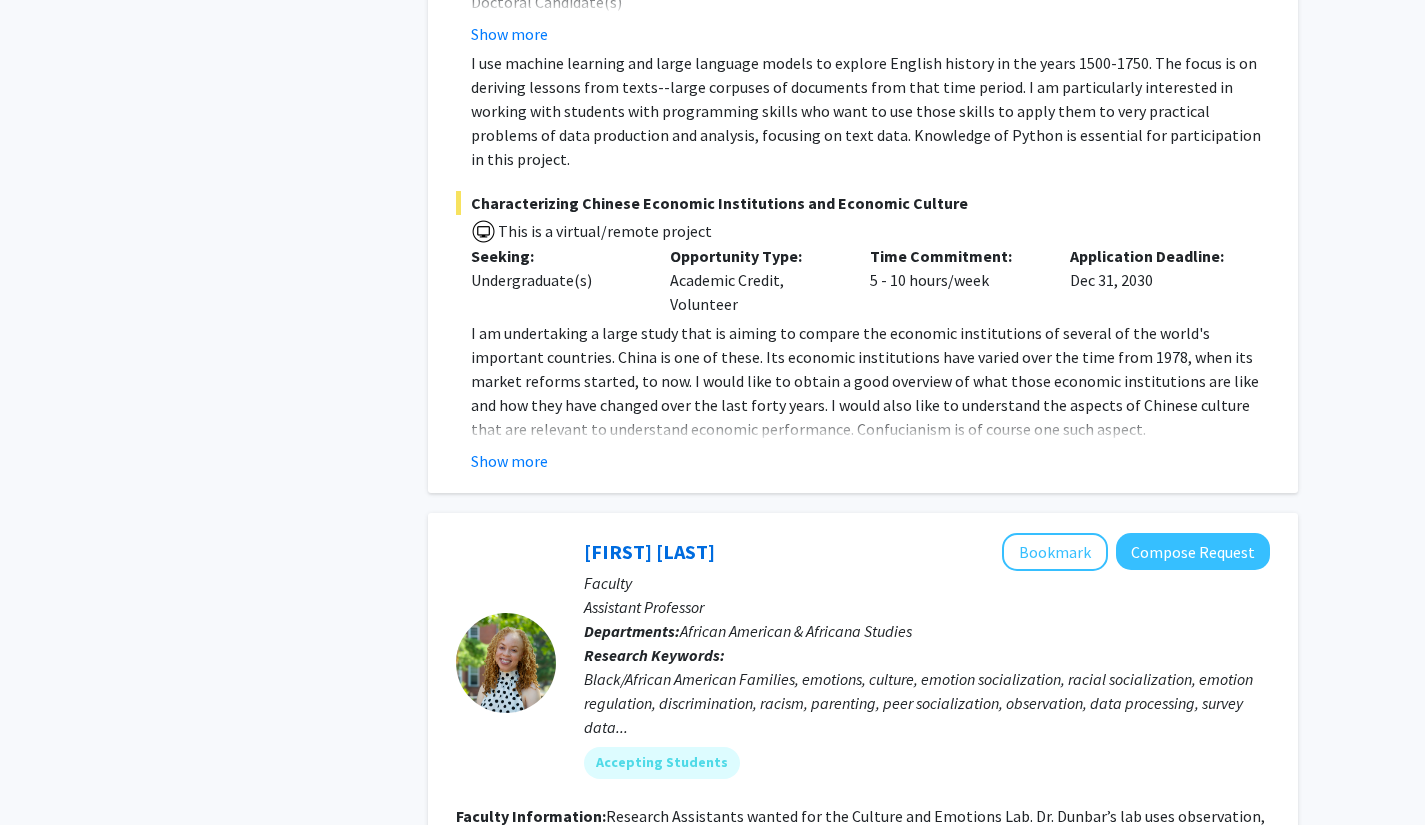 scroll, scrollTop: 1383, scrollLeft: 0, axis: vertical 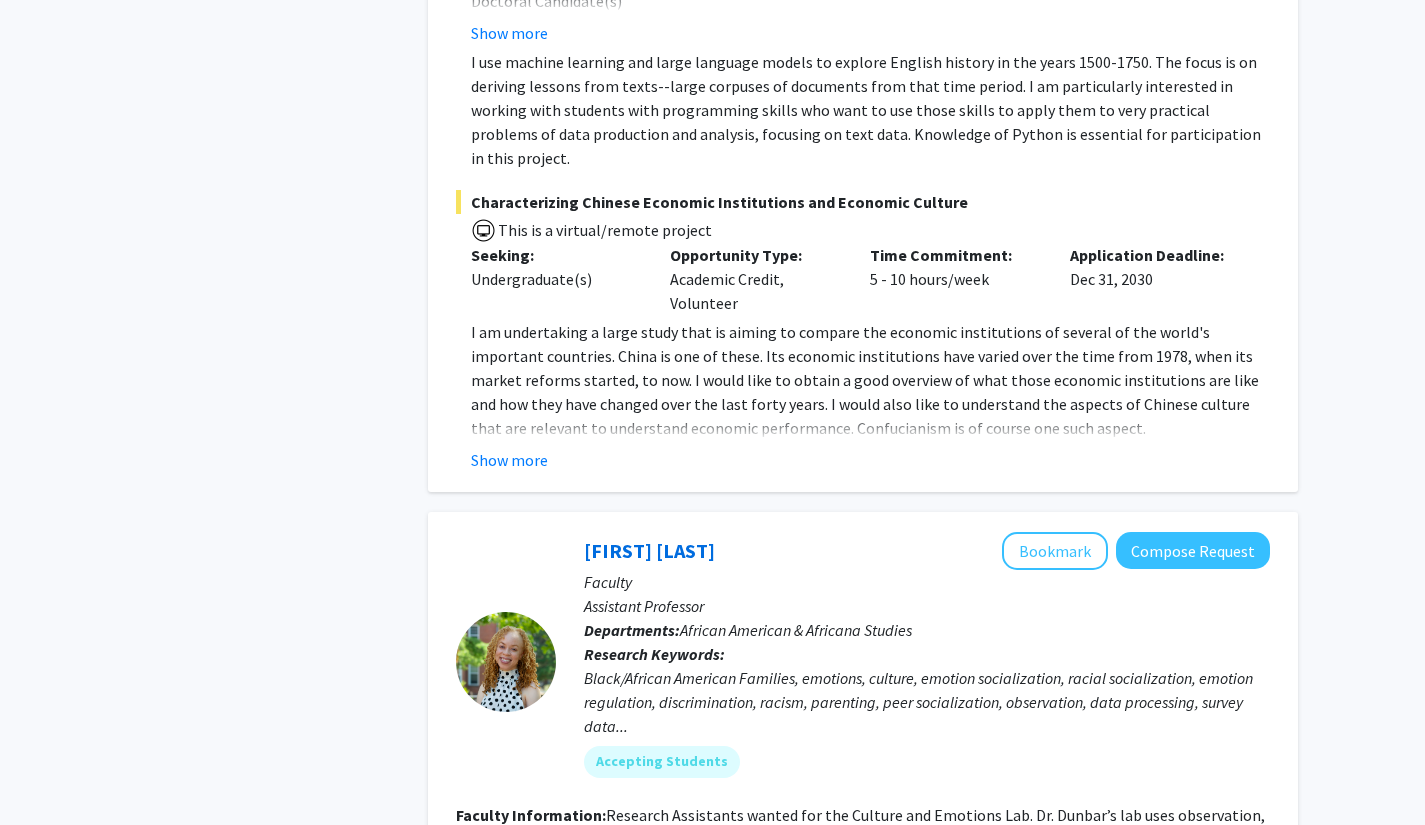 click on "I am undertaking a large study that is aiming to compare the economic institutions of several of the world's important countries. China is one of these. Its economic institutions have varied over the time from 1978, when its market reforms started, to now. I would like to obtain a good overview of what those economic institutions are like and how they have changed over the last forty years. I would also like to understand the aspects of Chinese culture that are relevant to understand economic performance. Confucianism is of course one such aspect." 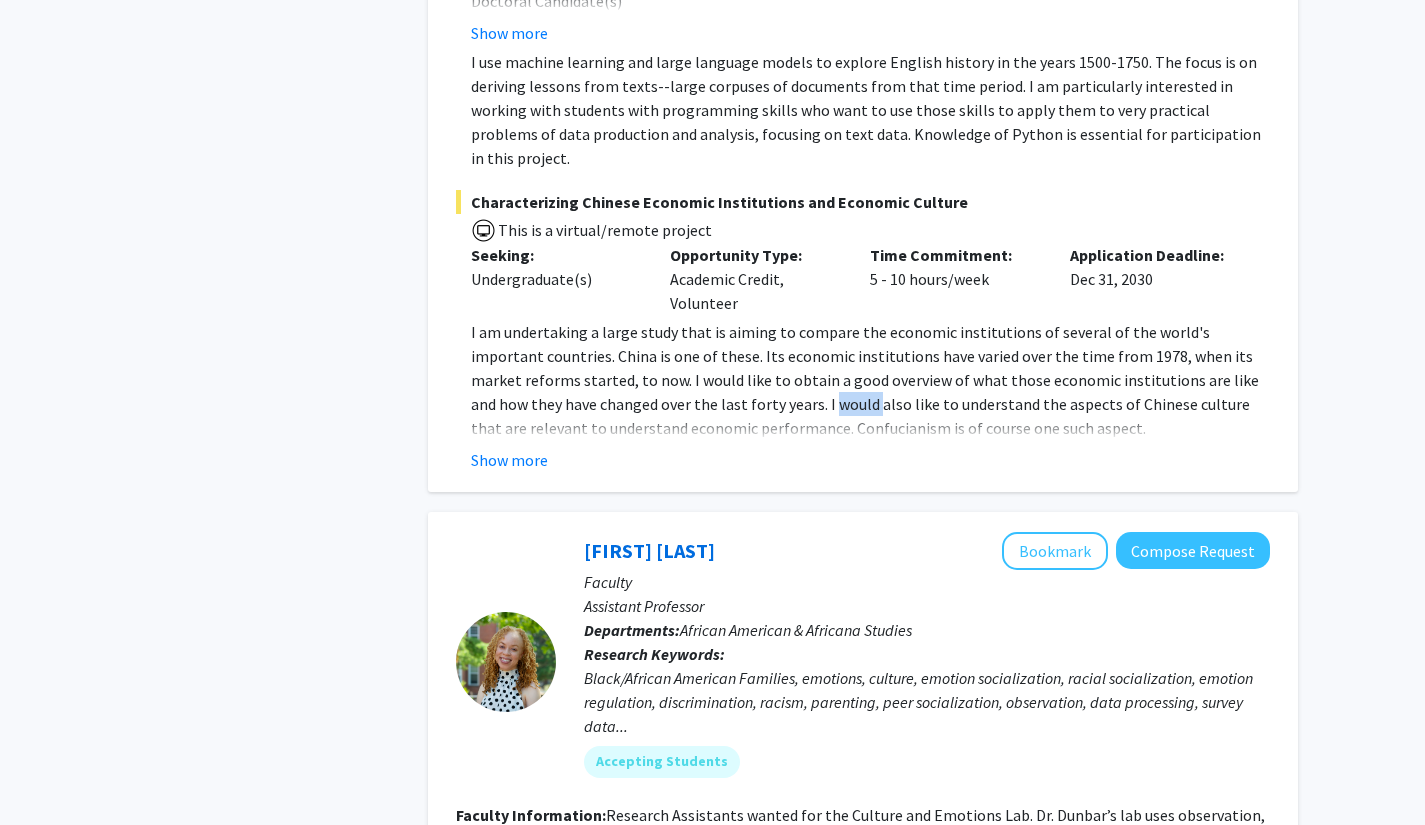 click on "I am undertaking a large study that is aiming to compare the economic institutions of several of the world's important countries. China is one of these. Its economic institutions have varied over the time from 1978, when its market reforms started, to now. I would like to obtain a good overview of what those economic institutions are like and how they have changed over the last forty years. I would also like to understand the aspects of Chinese culture that are relevant to understand economic performance. Confucianism is of course one such aspect." 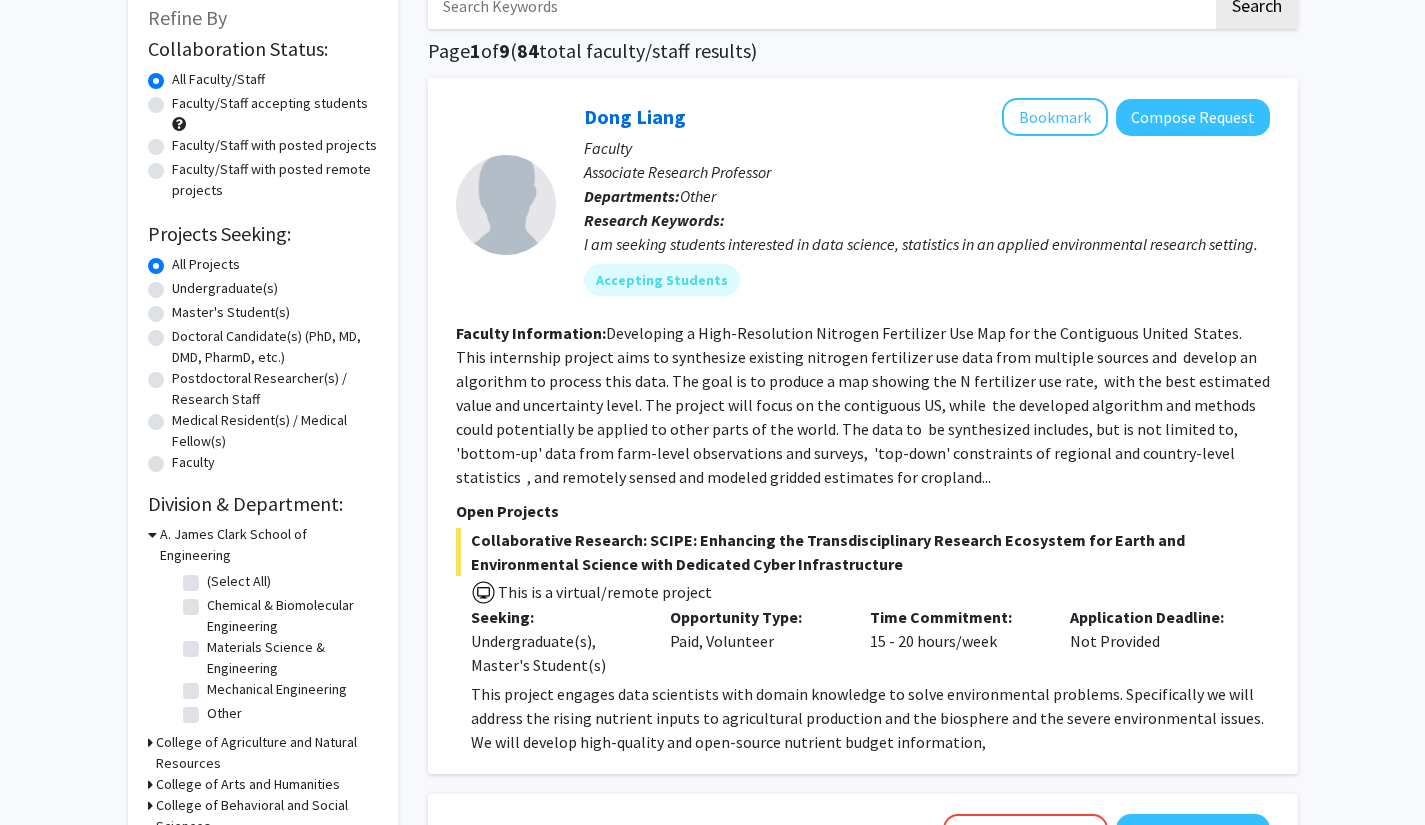 scroll, scrollTop: 0, scrollLeft: 0, axis: both 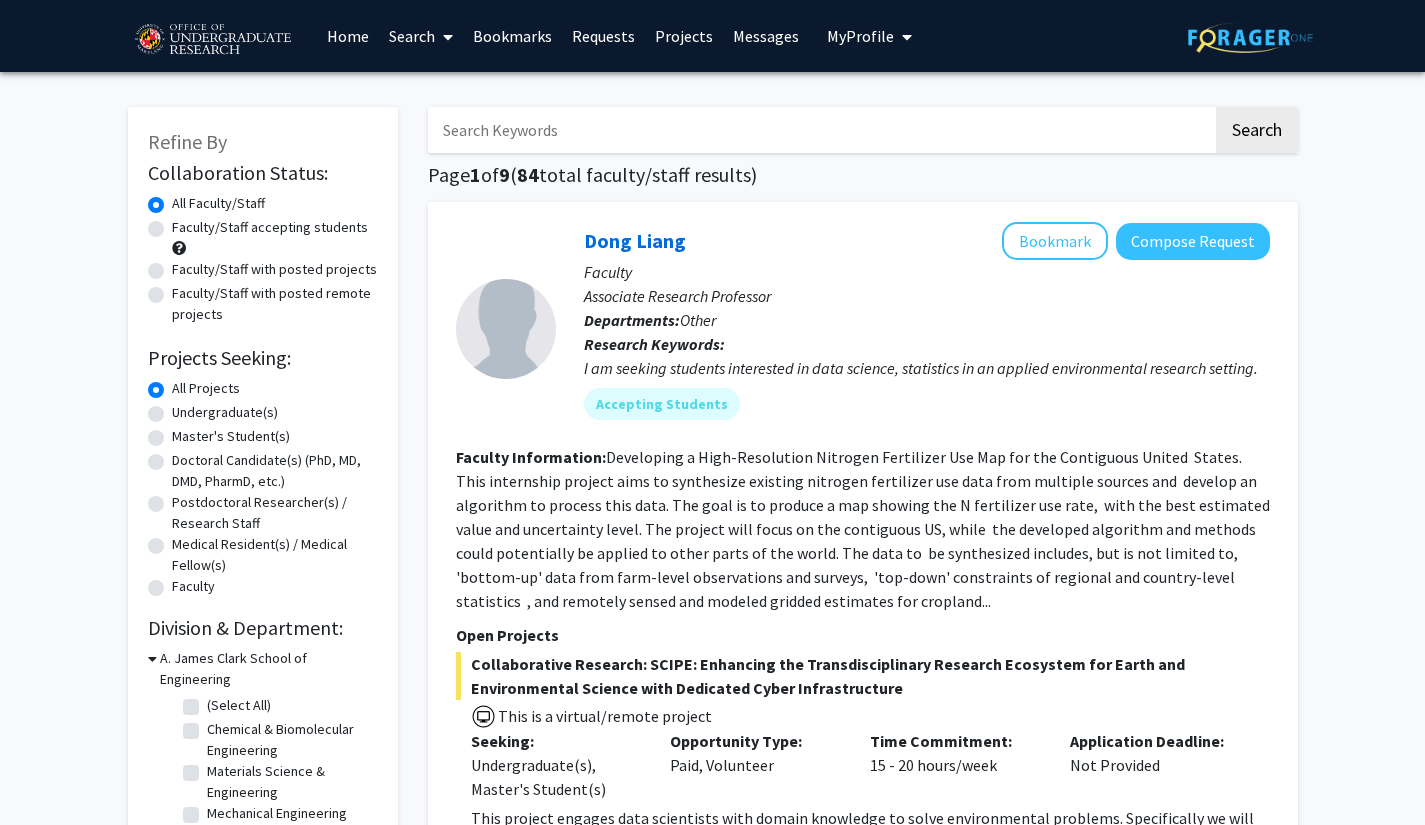 click on "Requests" at bounding box center [603, 36] 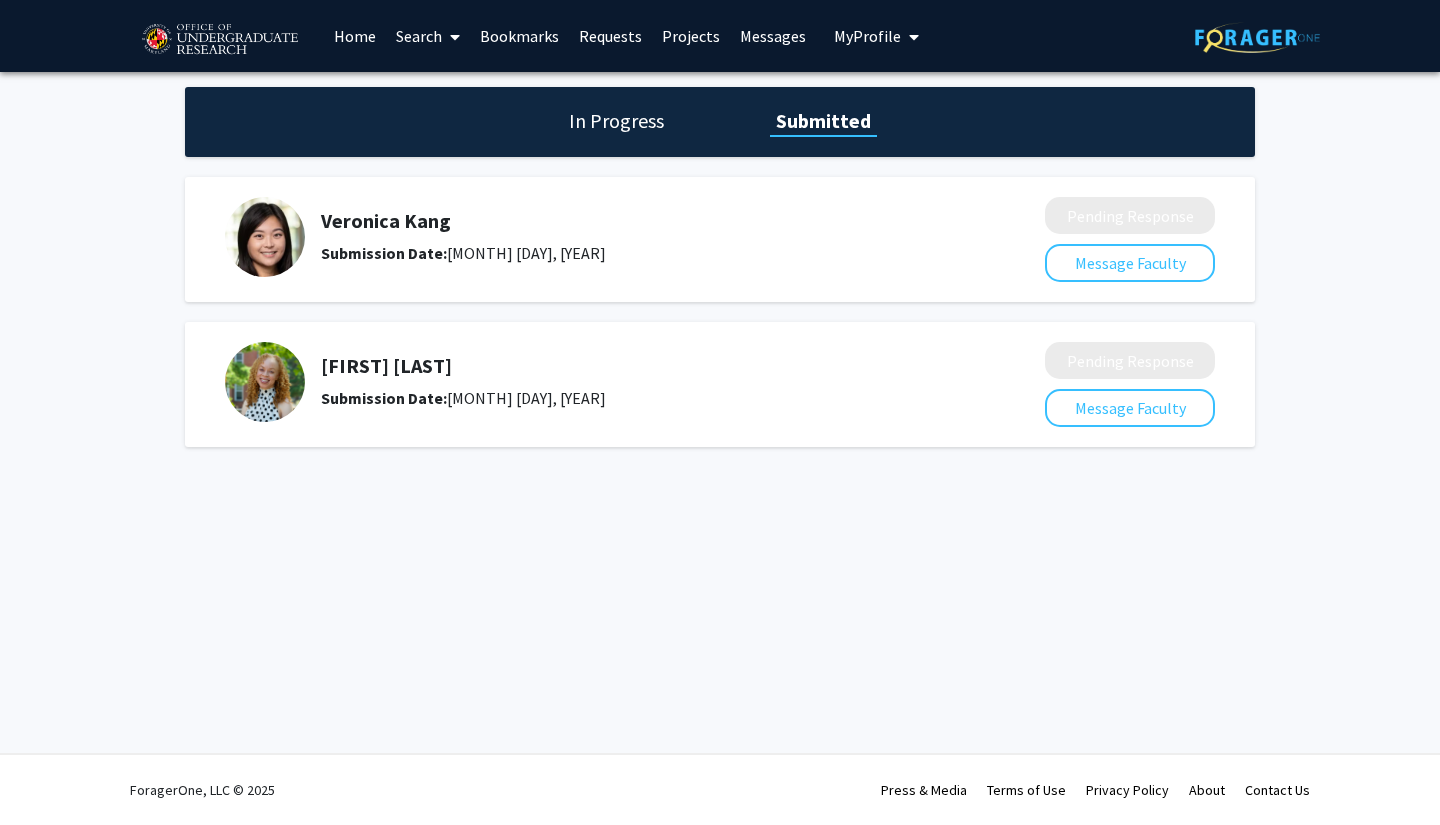 click on "Requests" at bounding box center (610, 36) 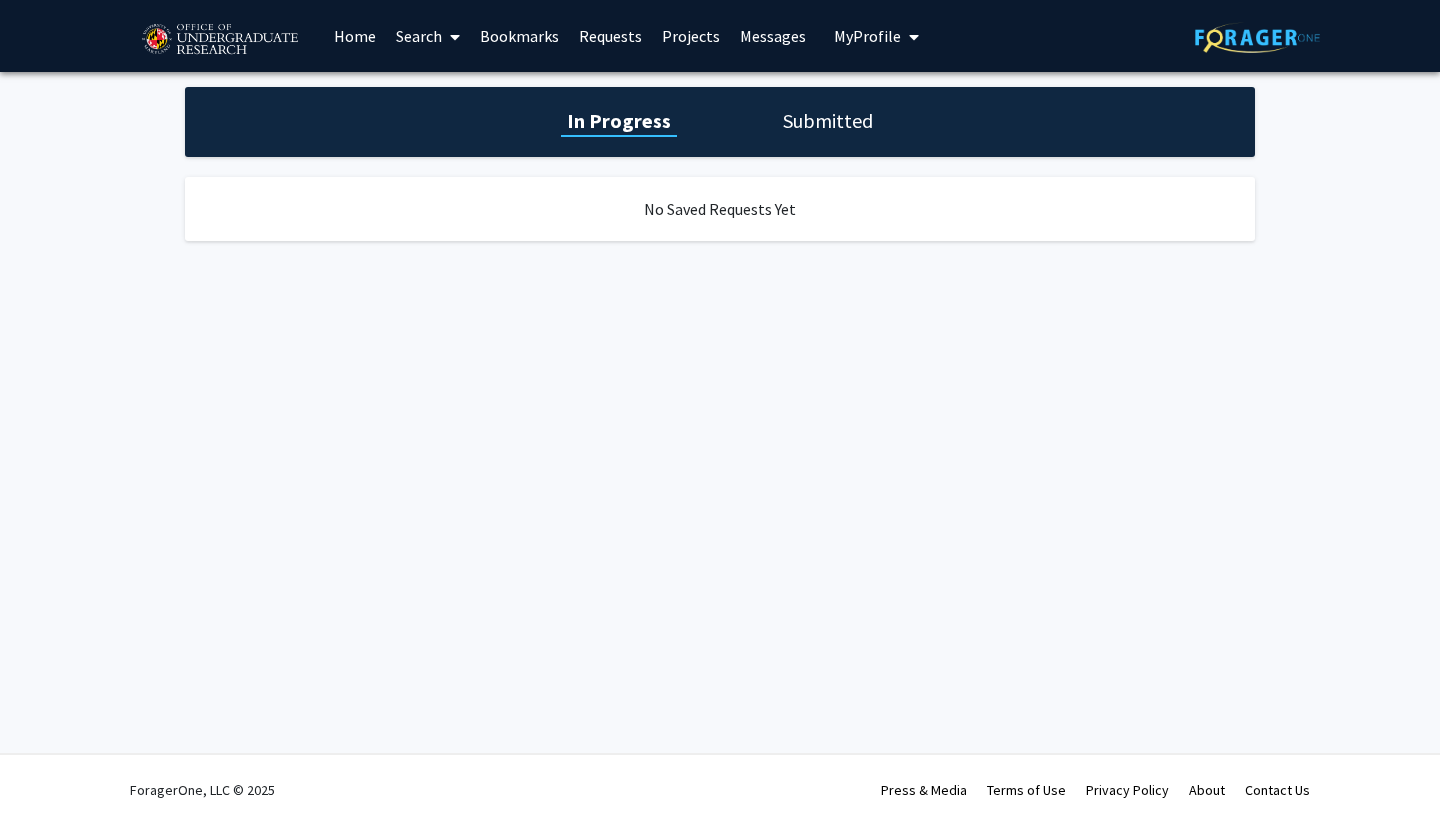 click on "Submitted" 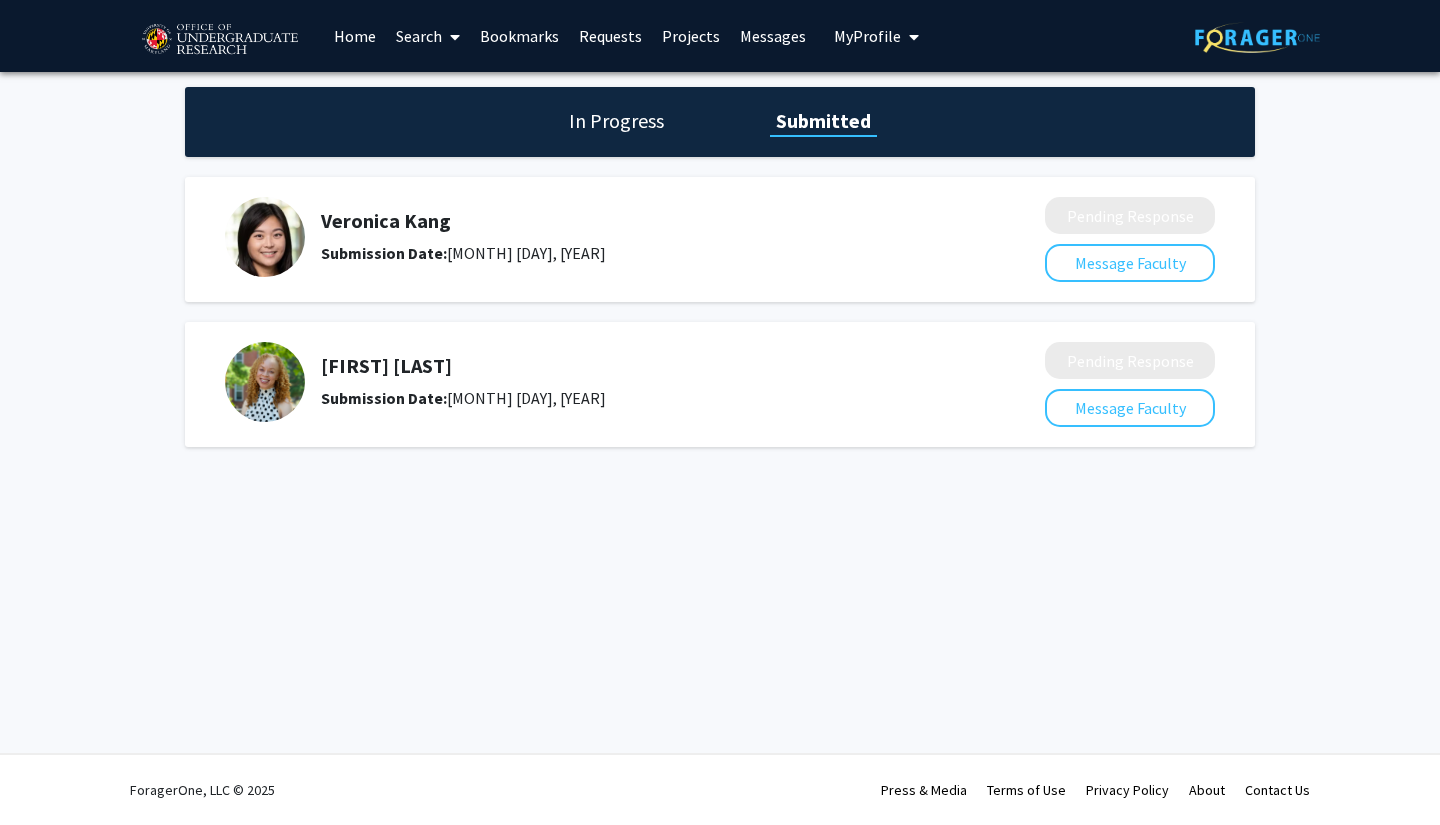 click 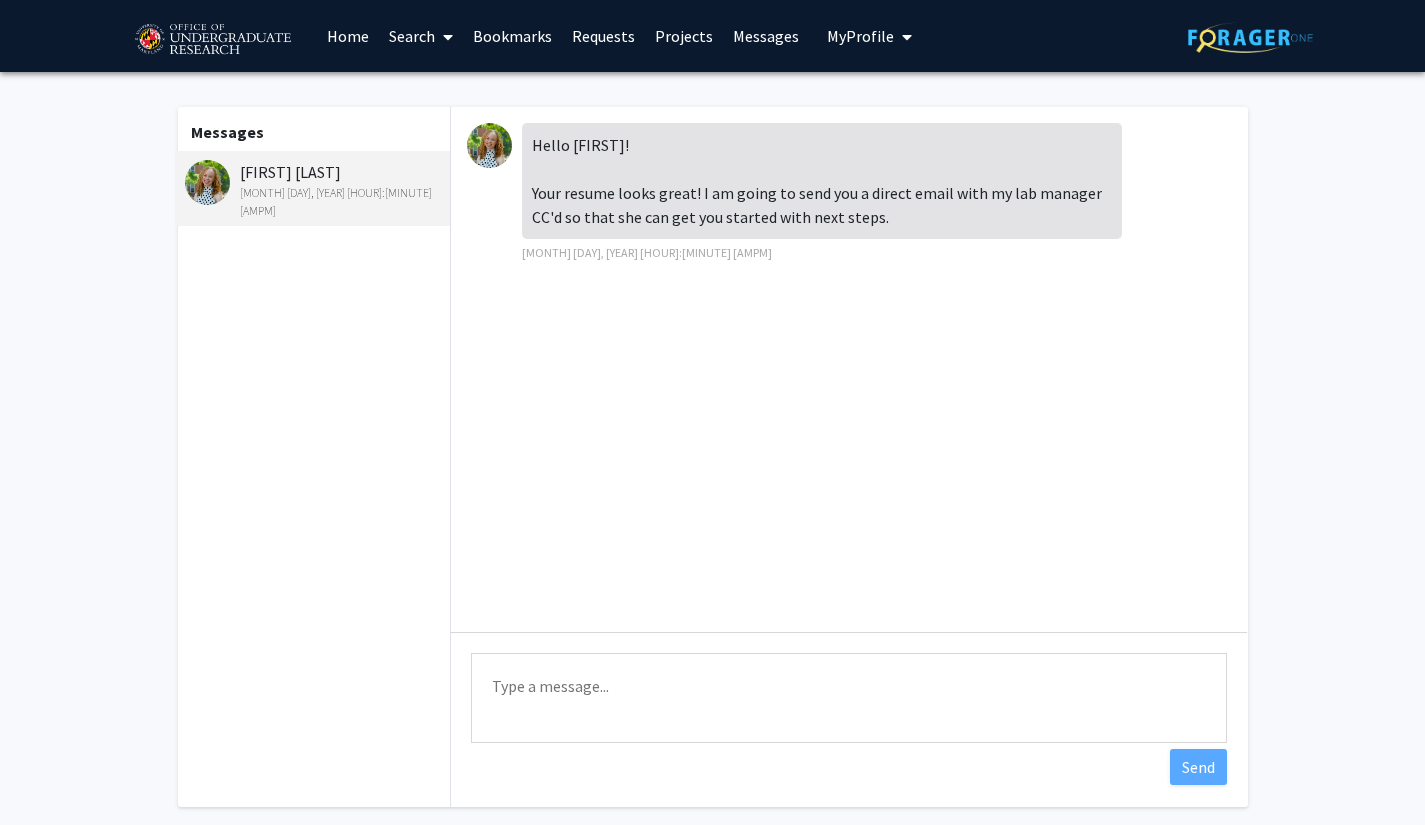 click on "Type a message" at bounding box center (849, 698) 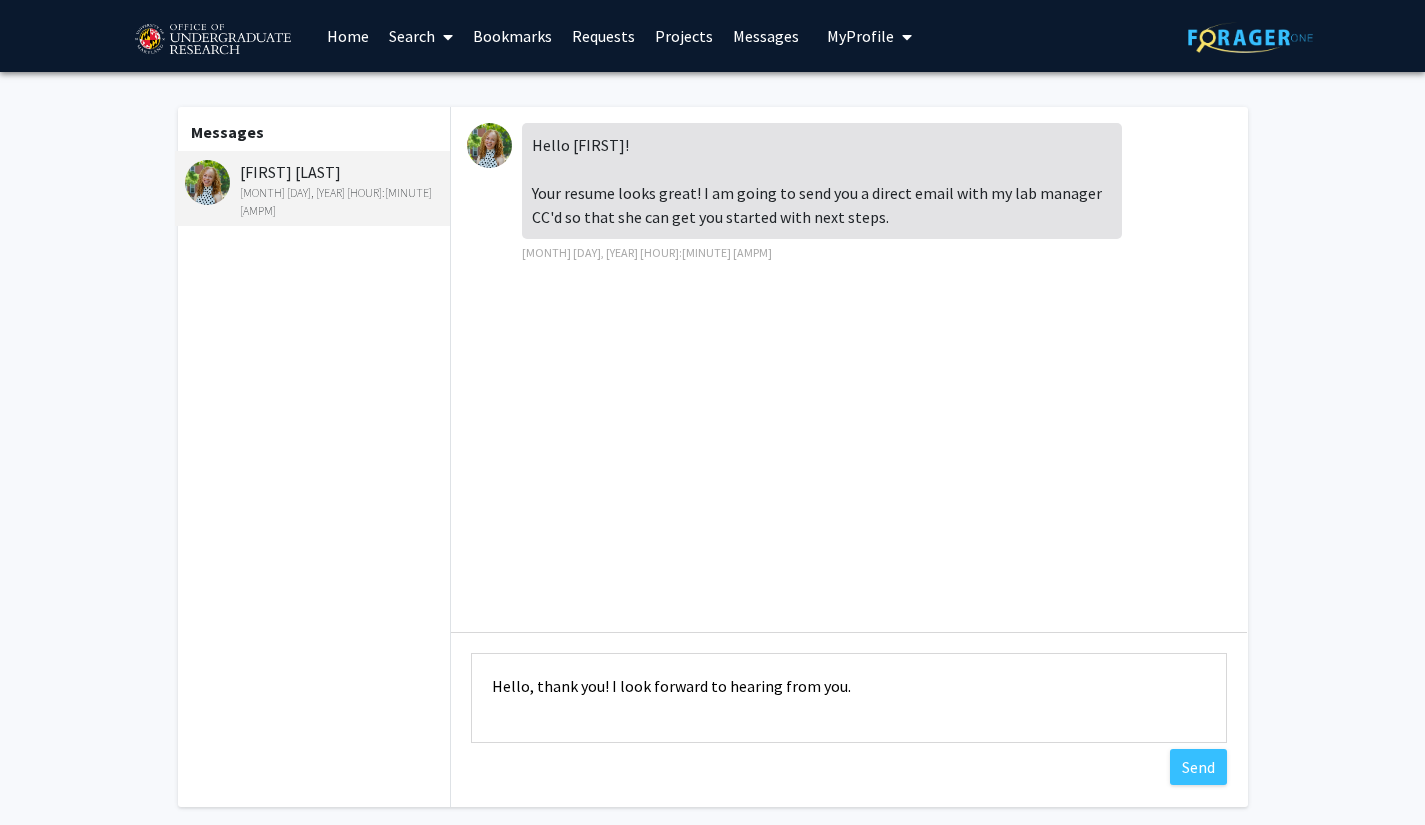 click on "Hello, thank you! I look forward to hearing from you." at bounding box center [849, 698] 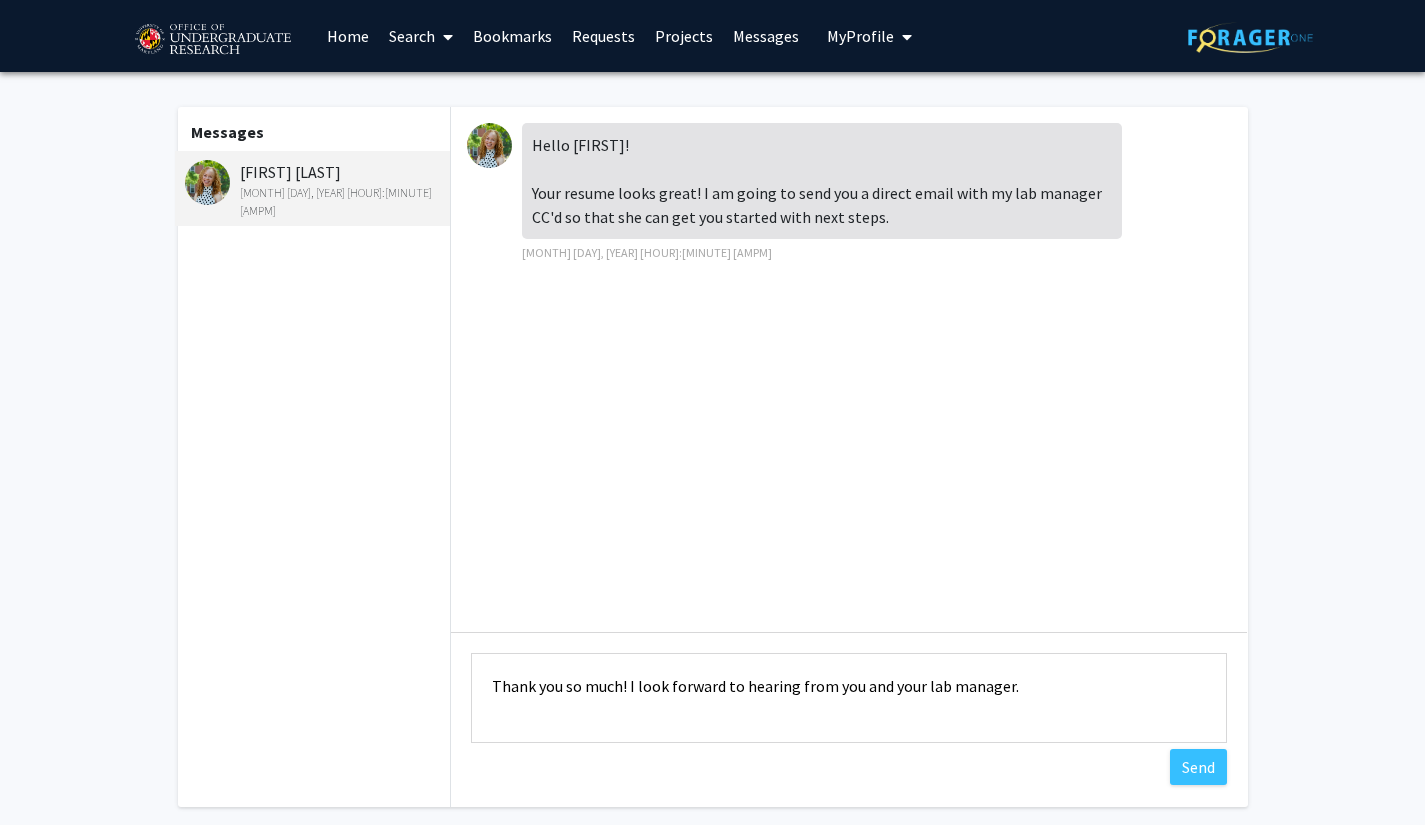 click on "Thank you so much! I look forward to hearing from you and your lab manager." at bounding box center (849, 698) 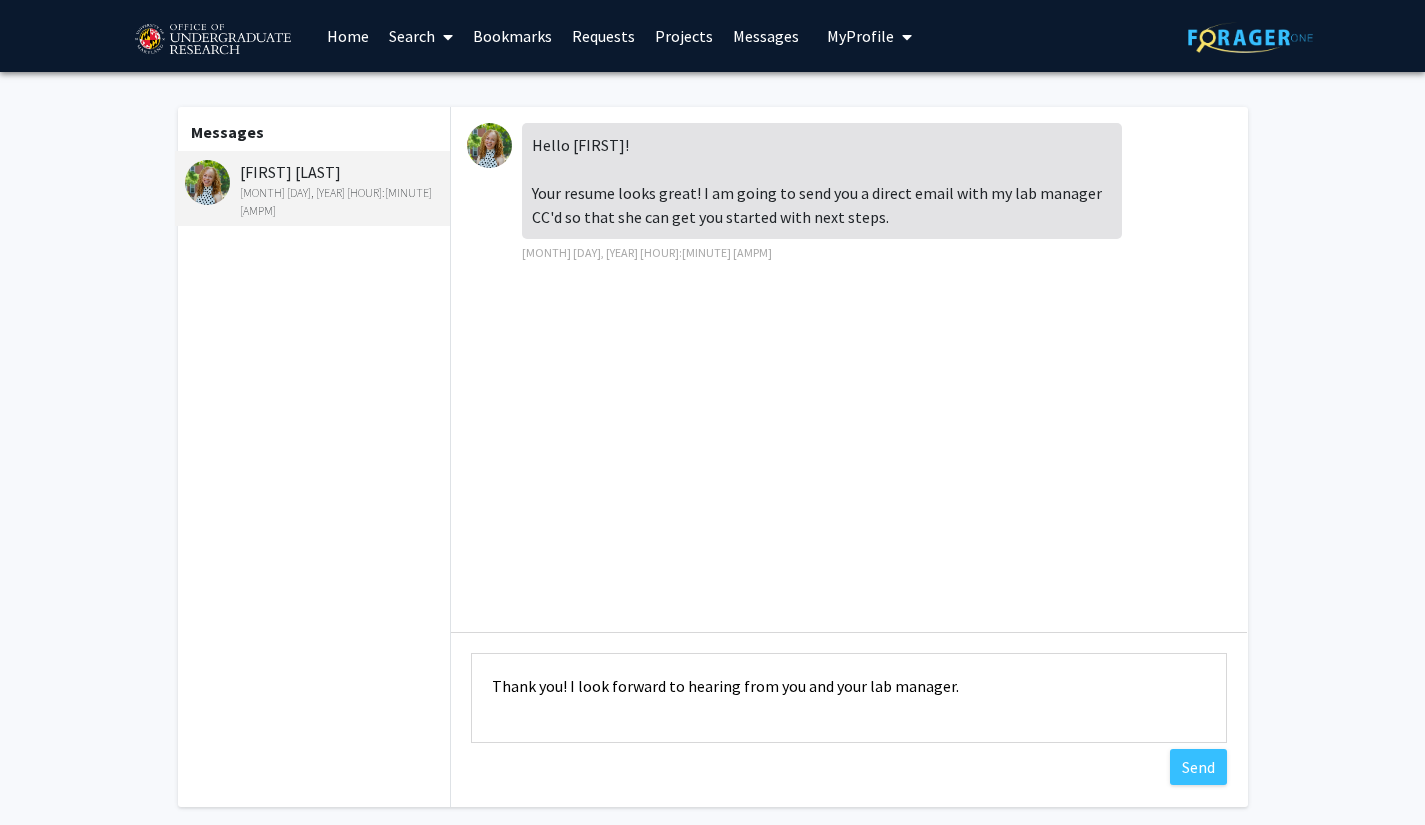 click on "Thank you! I look forward to hearing from you and your lab manager." at bounding box center (849, 698) 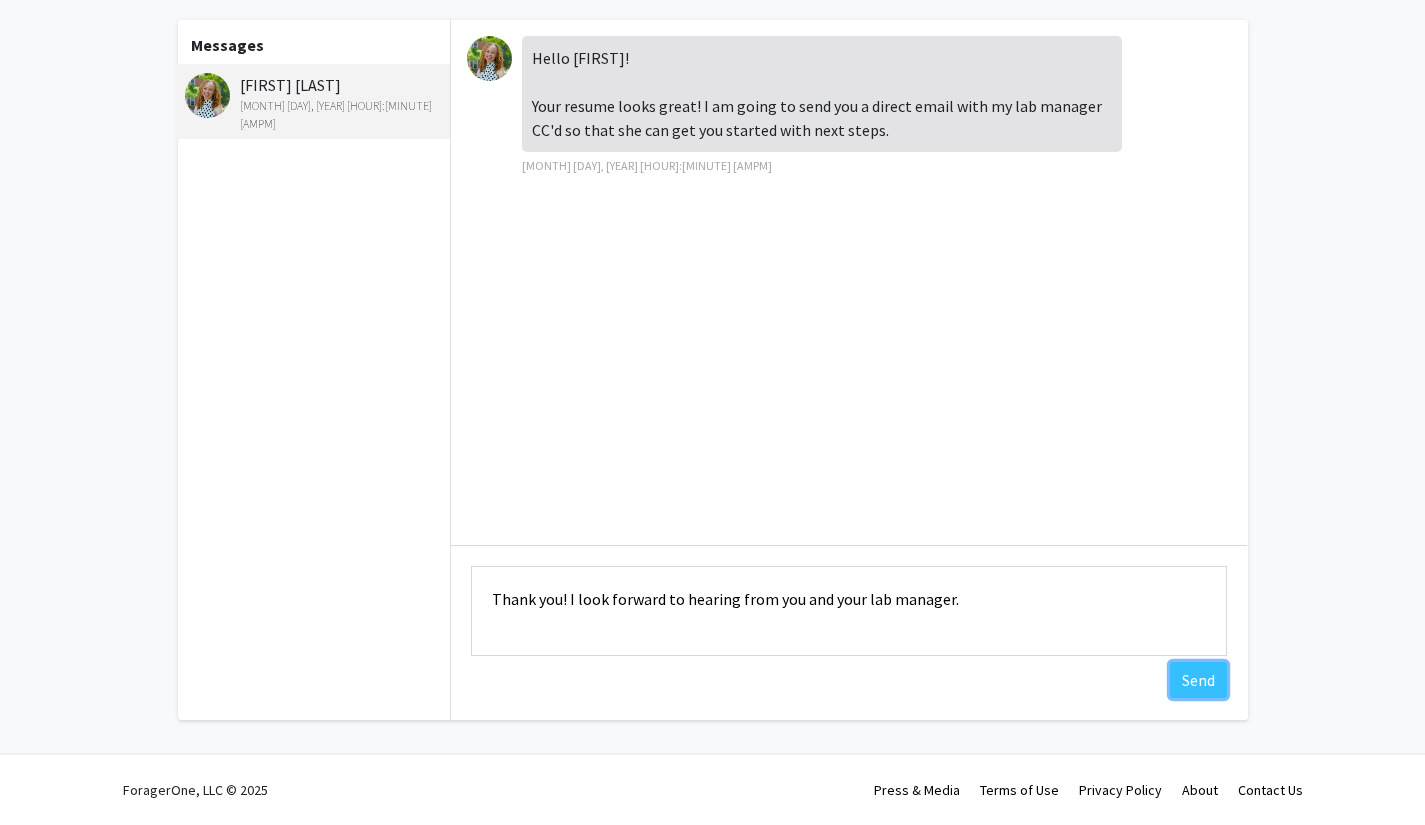 click on "Send" at bounding box center (1198, 680) 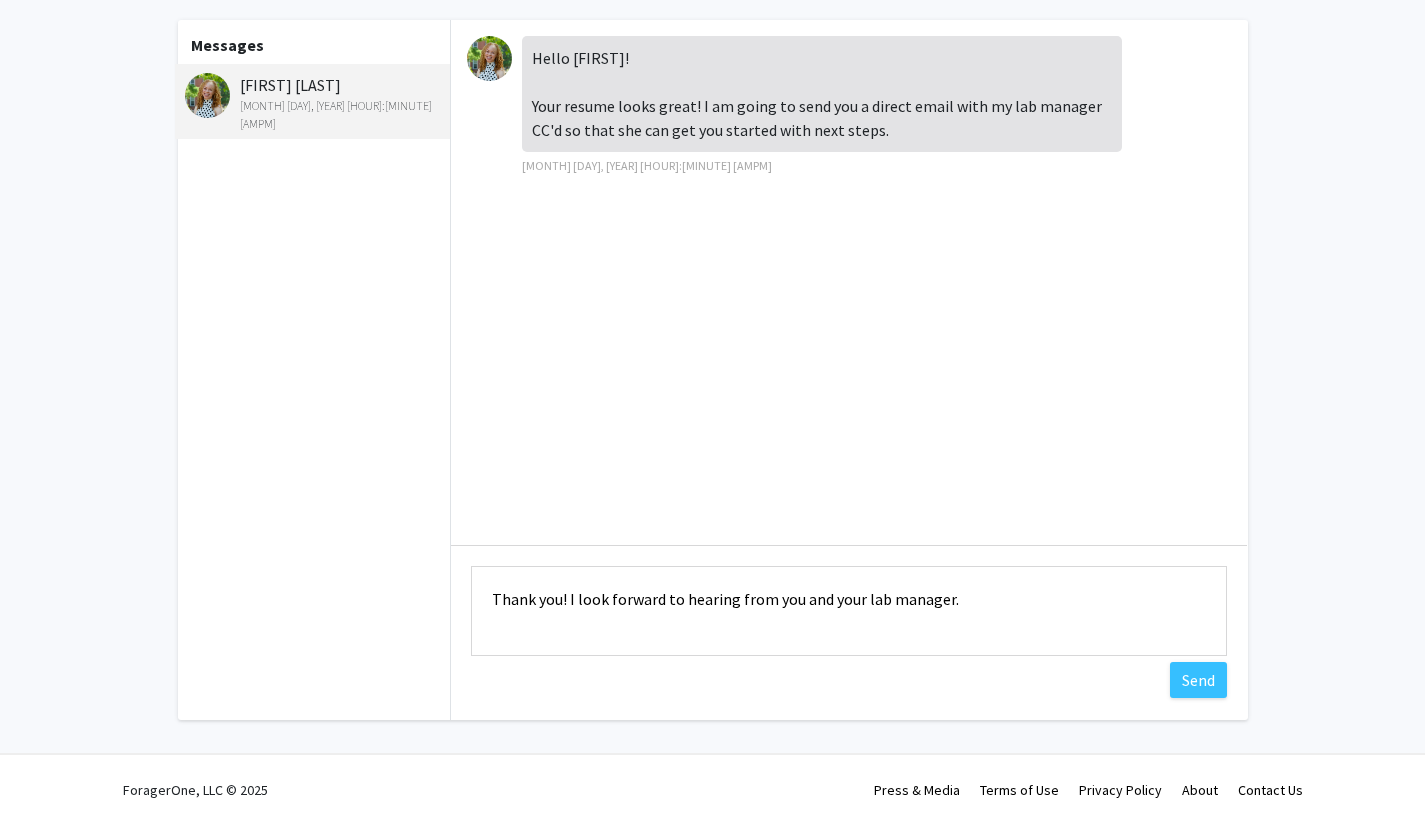 type 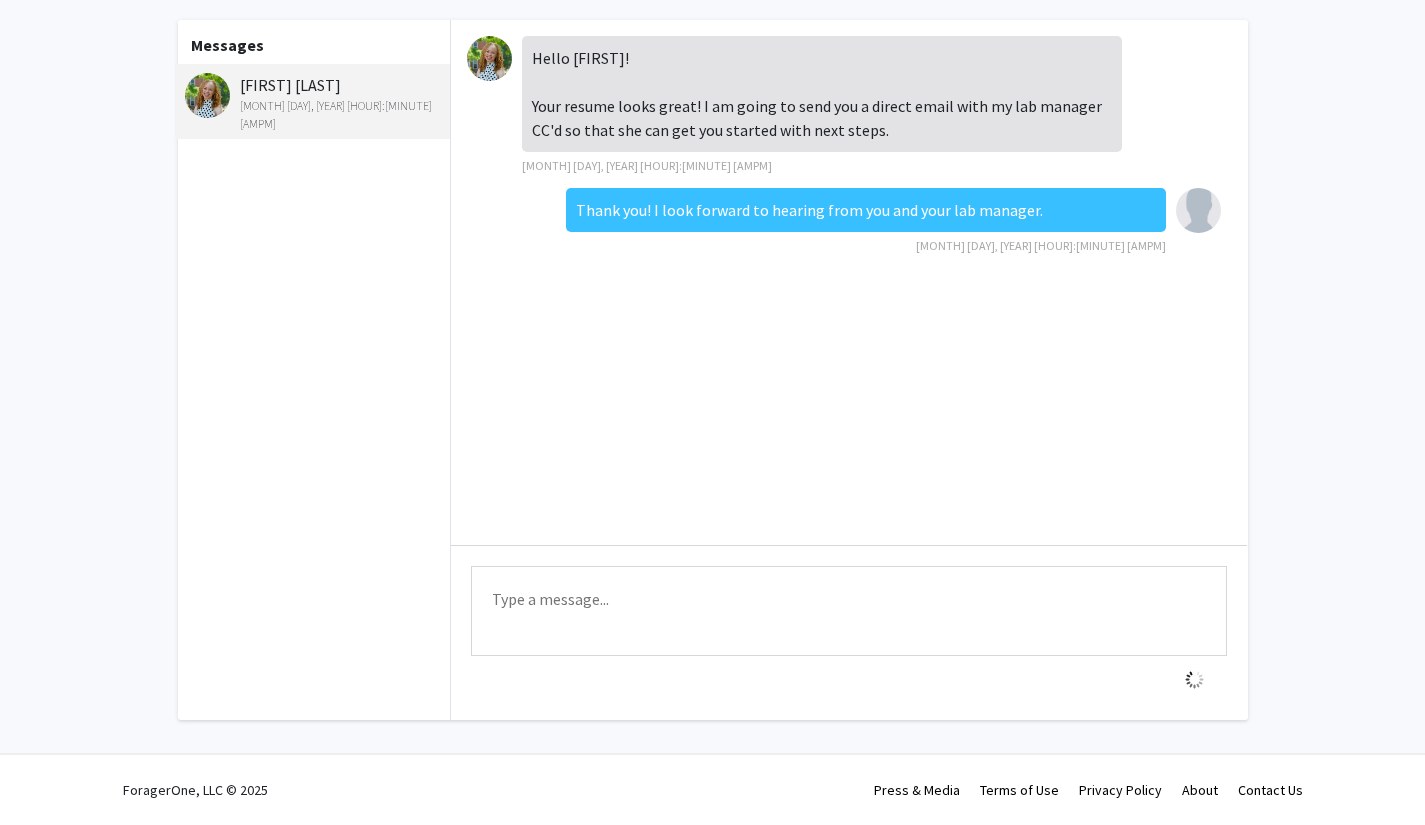 scroll, scrollTop: 0, scrollLeft: 0, axis: both 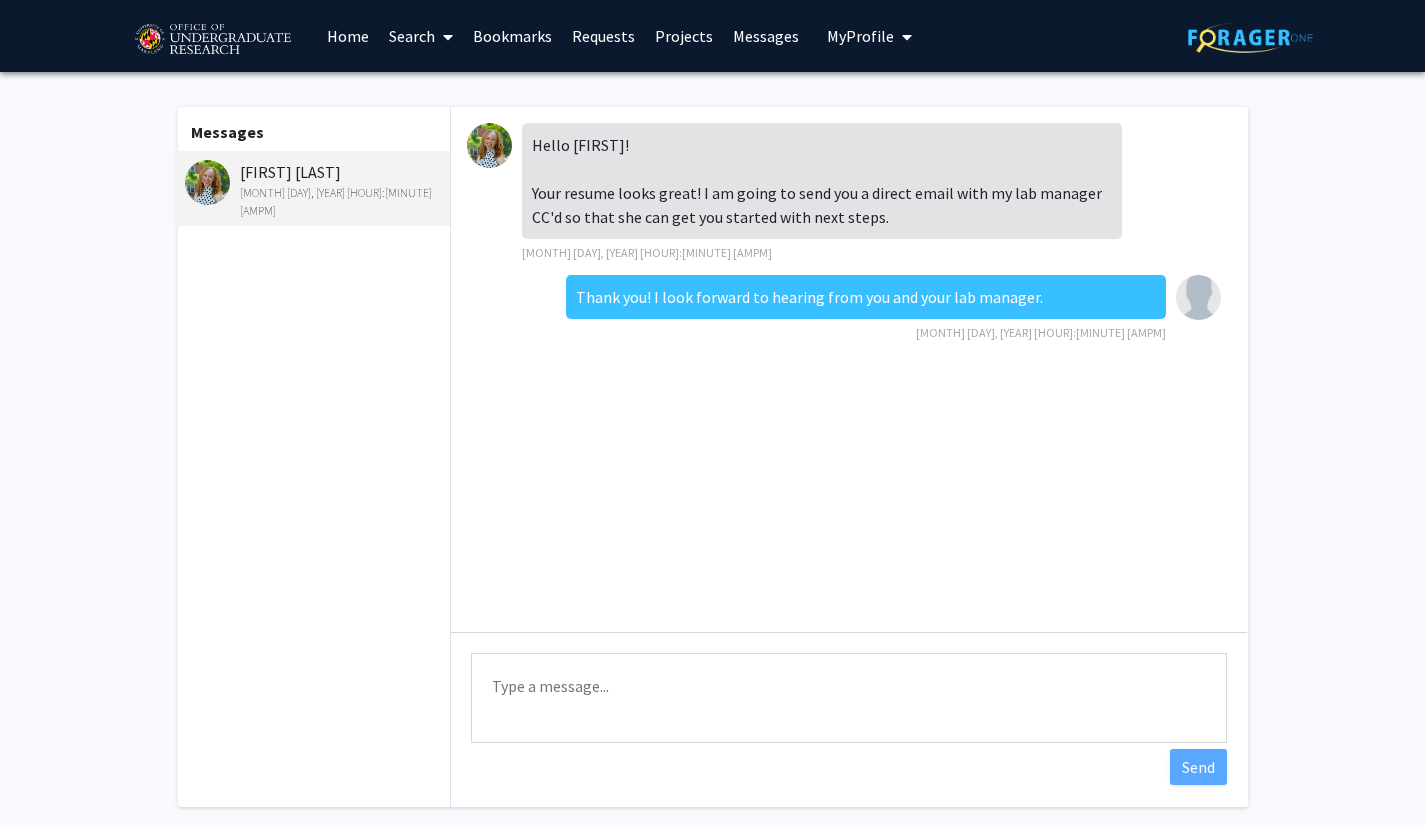 click at bounding box center [489, 145] 